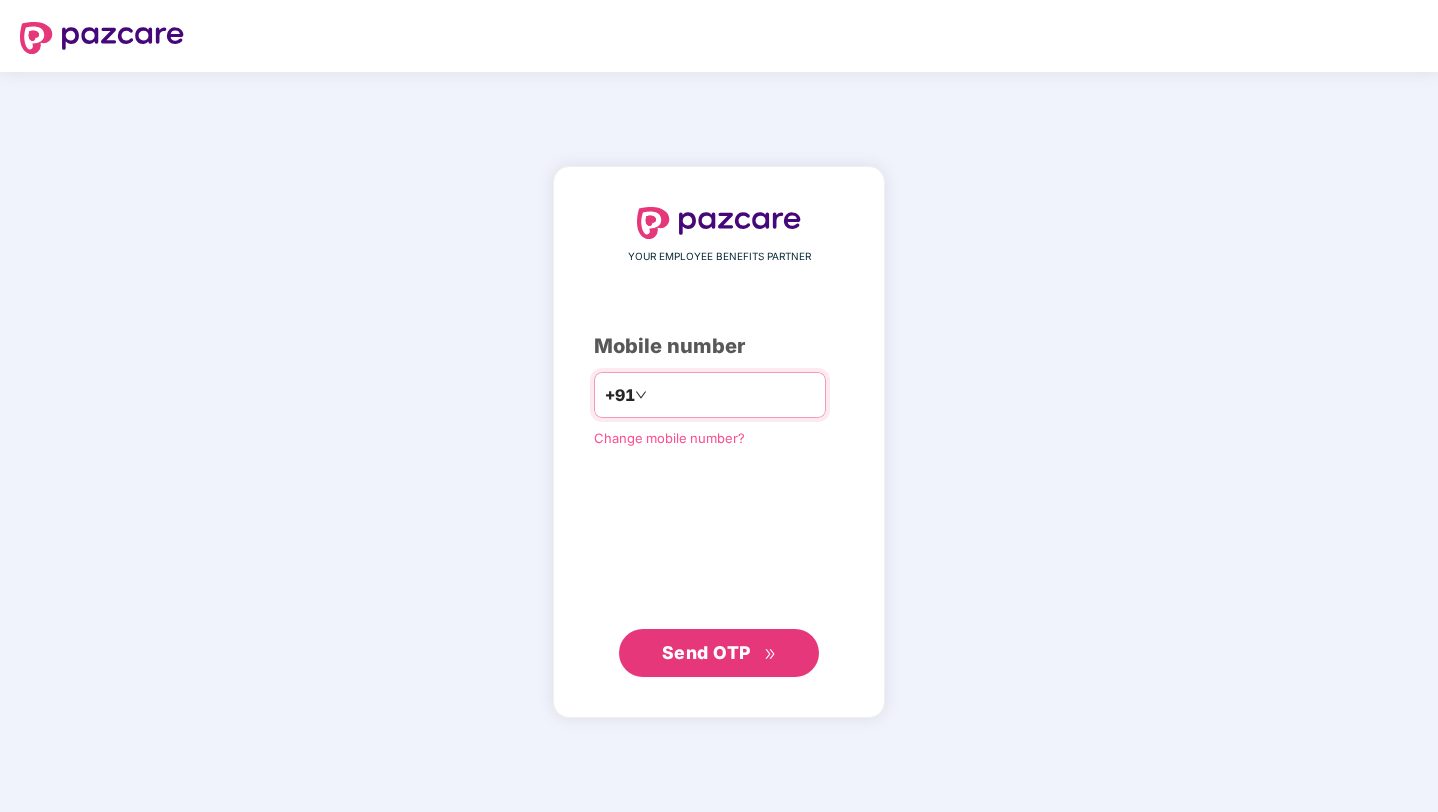 scroll, scrollTop: 0, scrollLeft: 0, axis: both 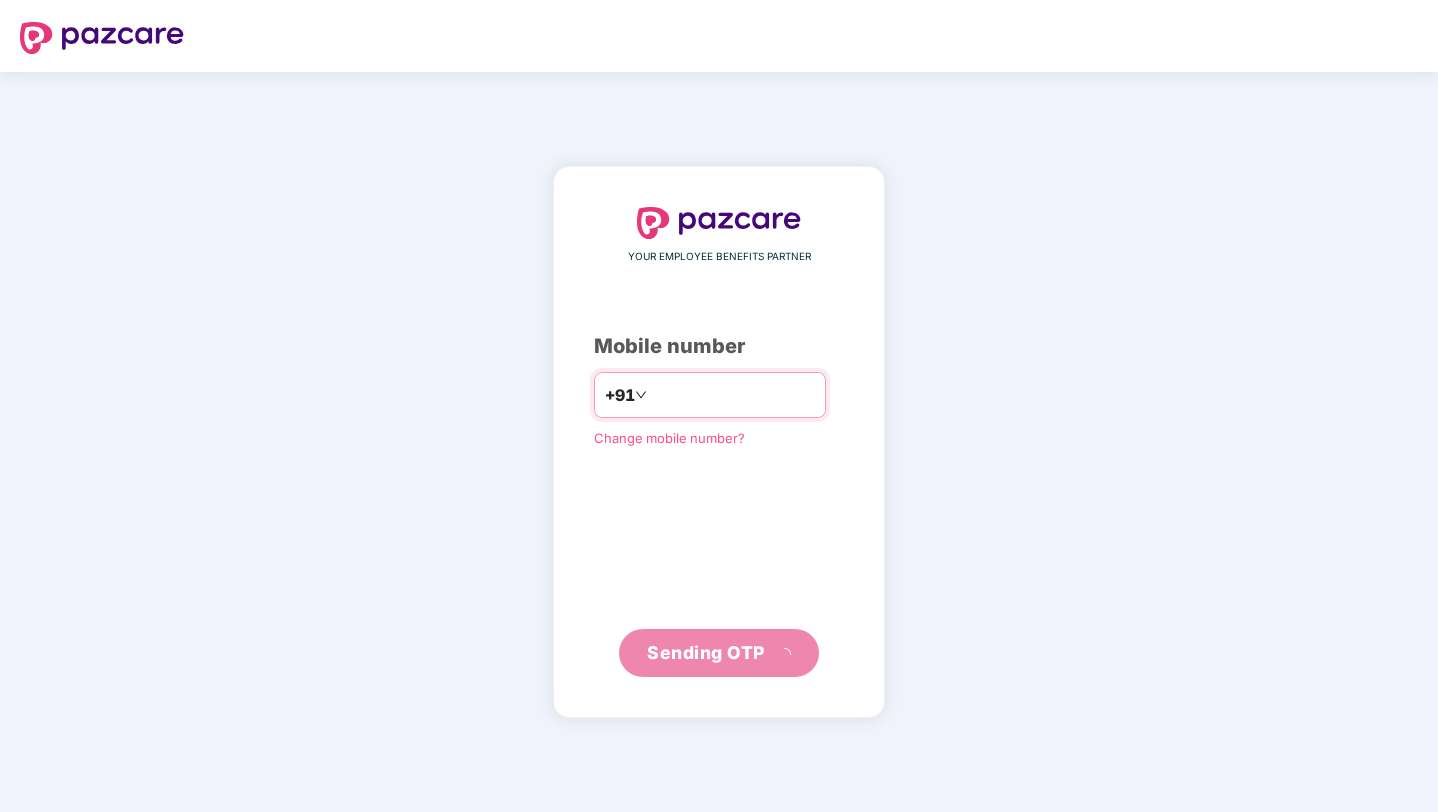 click on "**********" at bounding box center [733, 395] 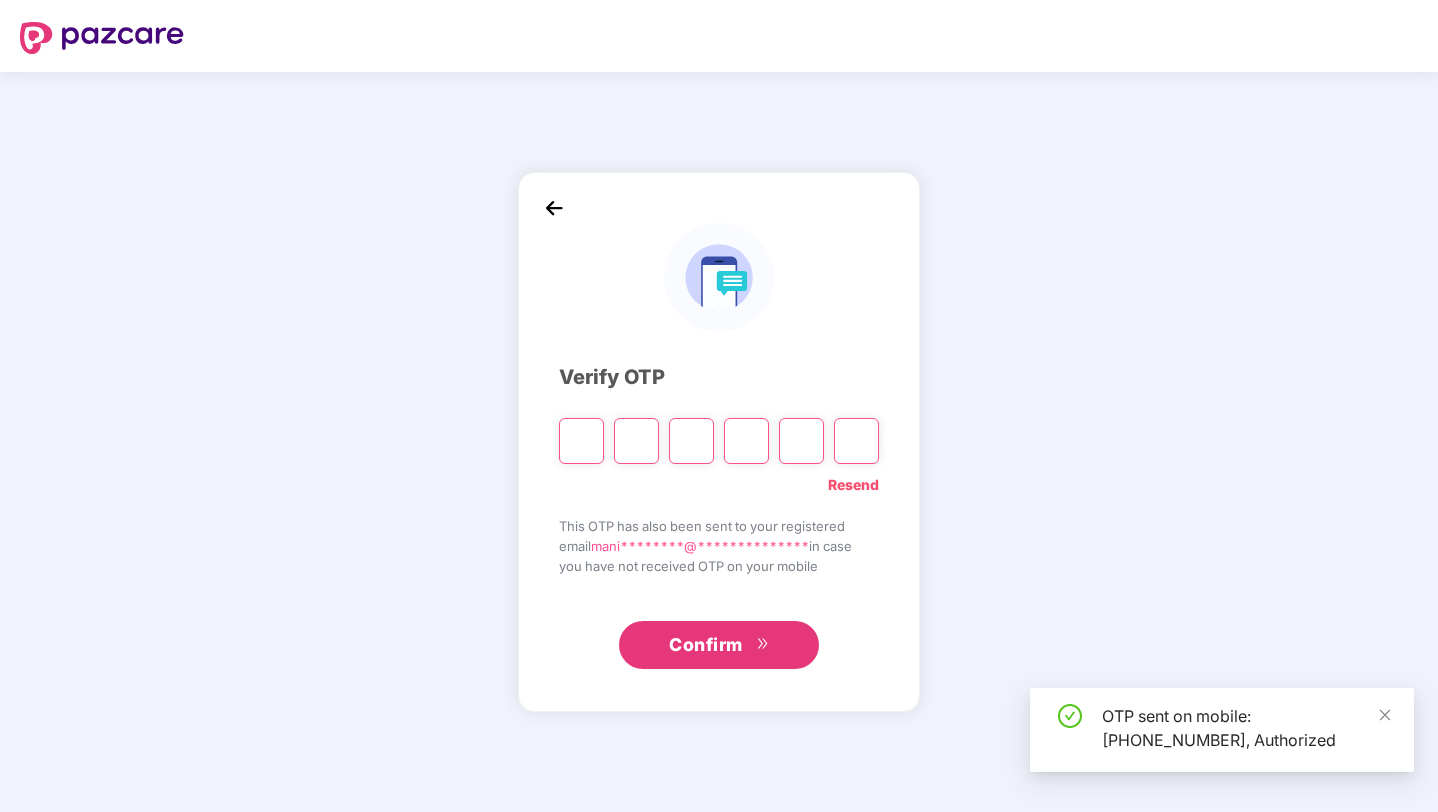 type on "*" 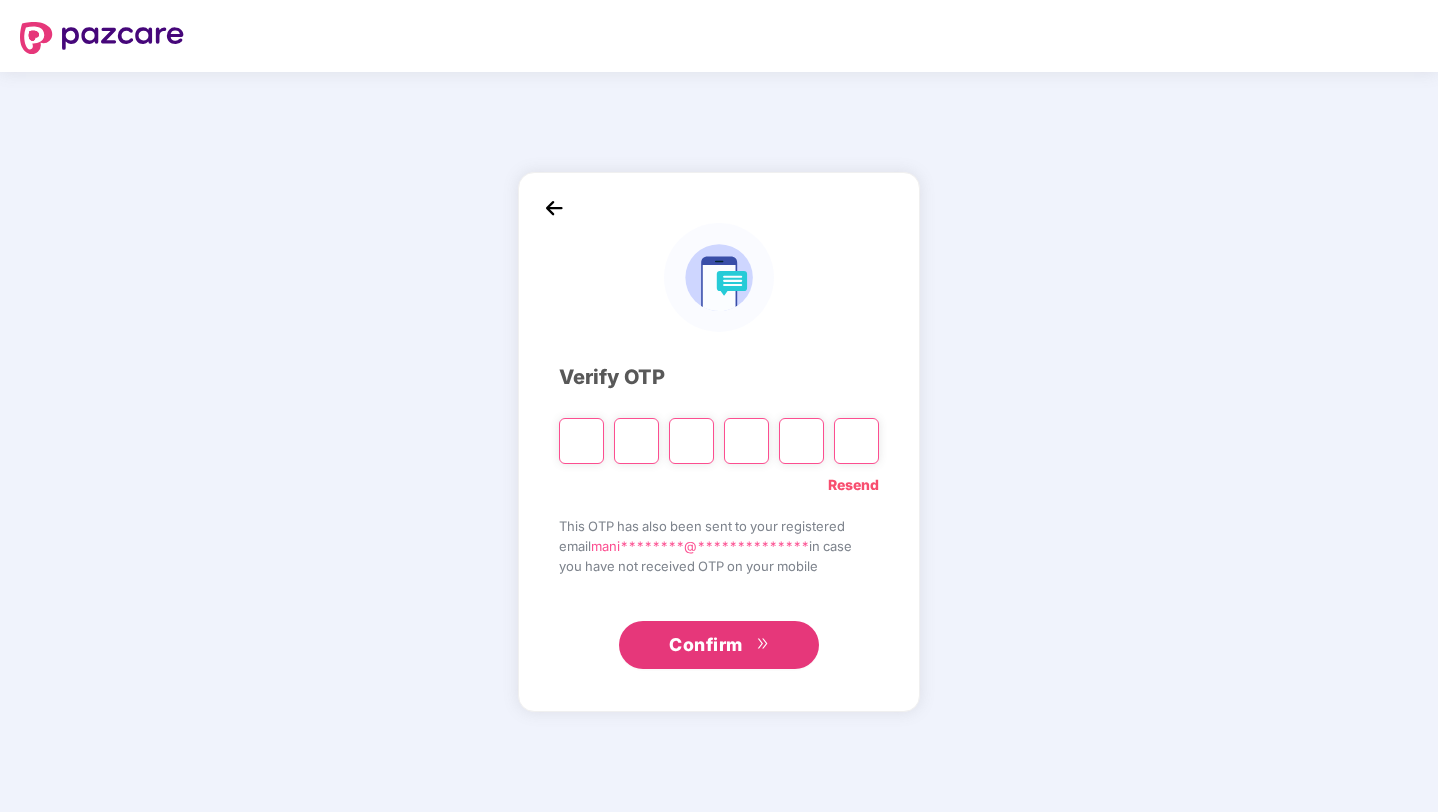 type on "*" 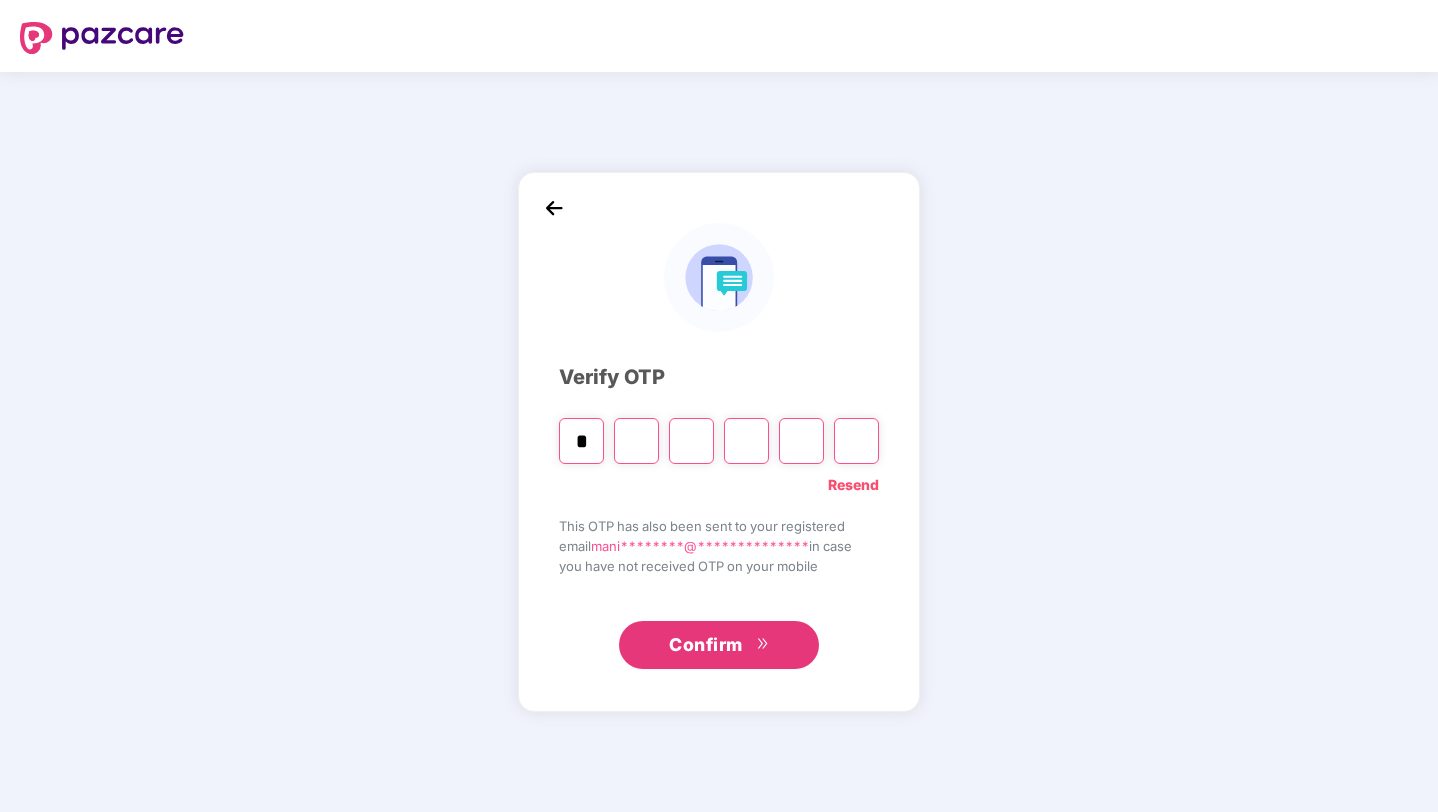 type on "*" 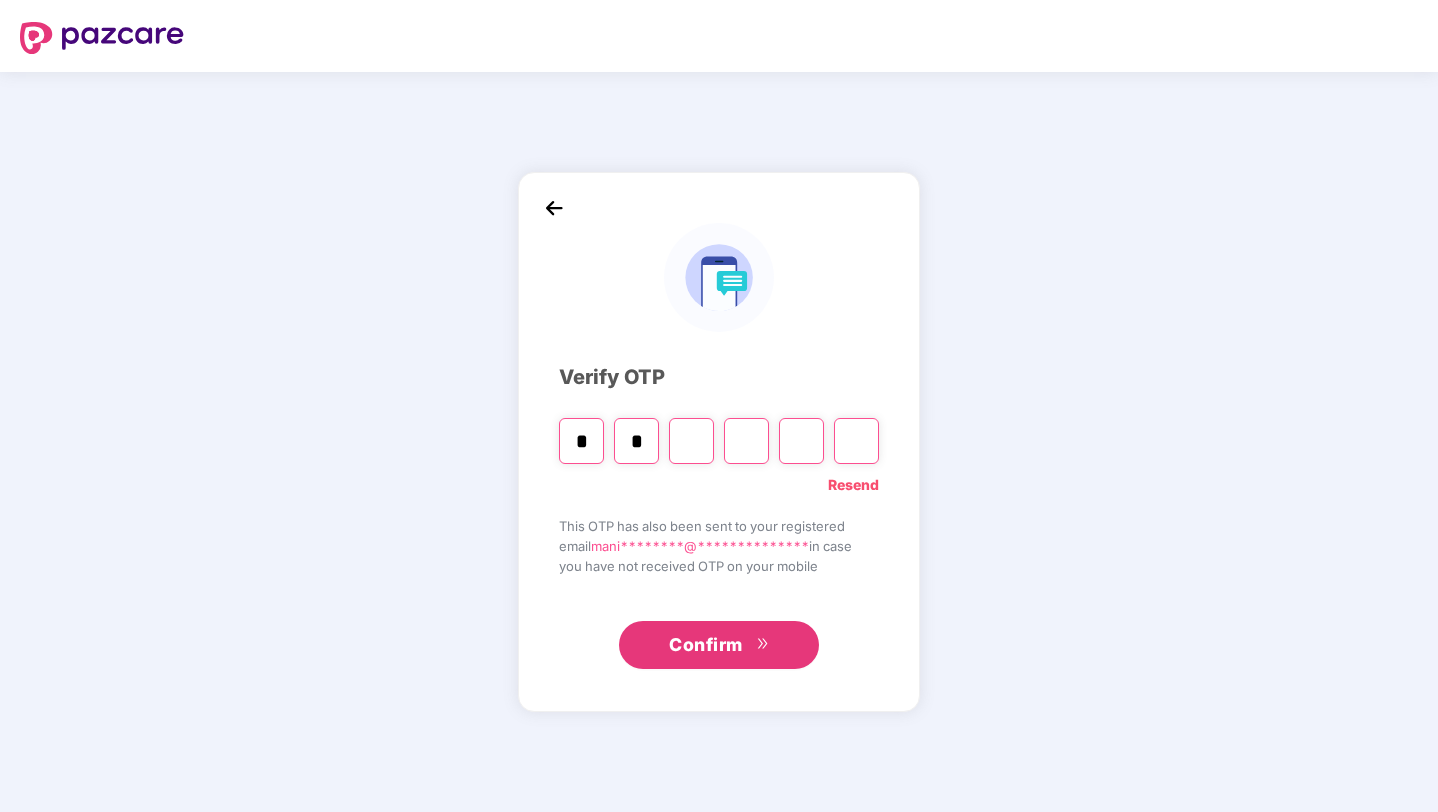 type on "*" 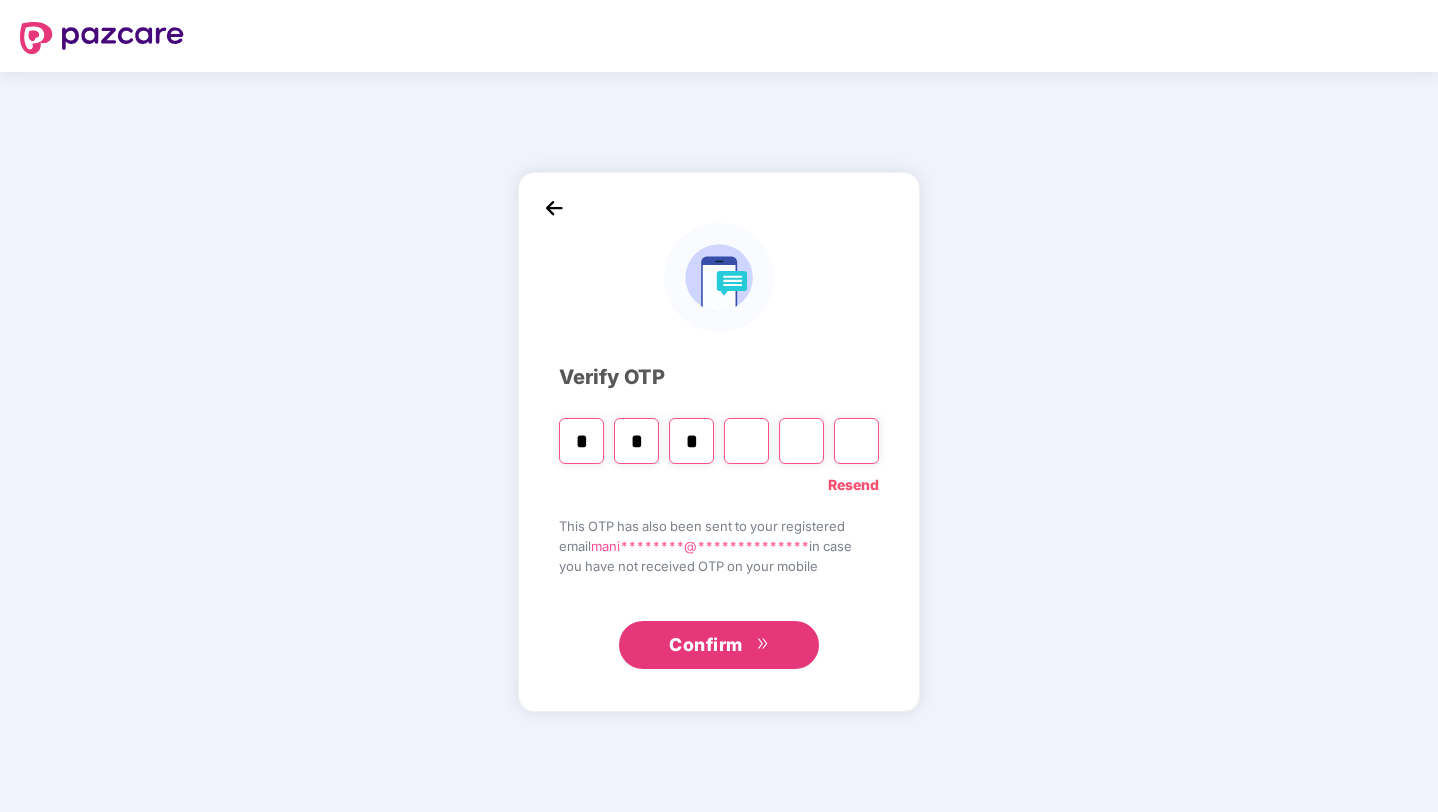 type on "*" 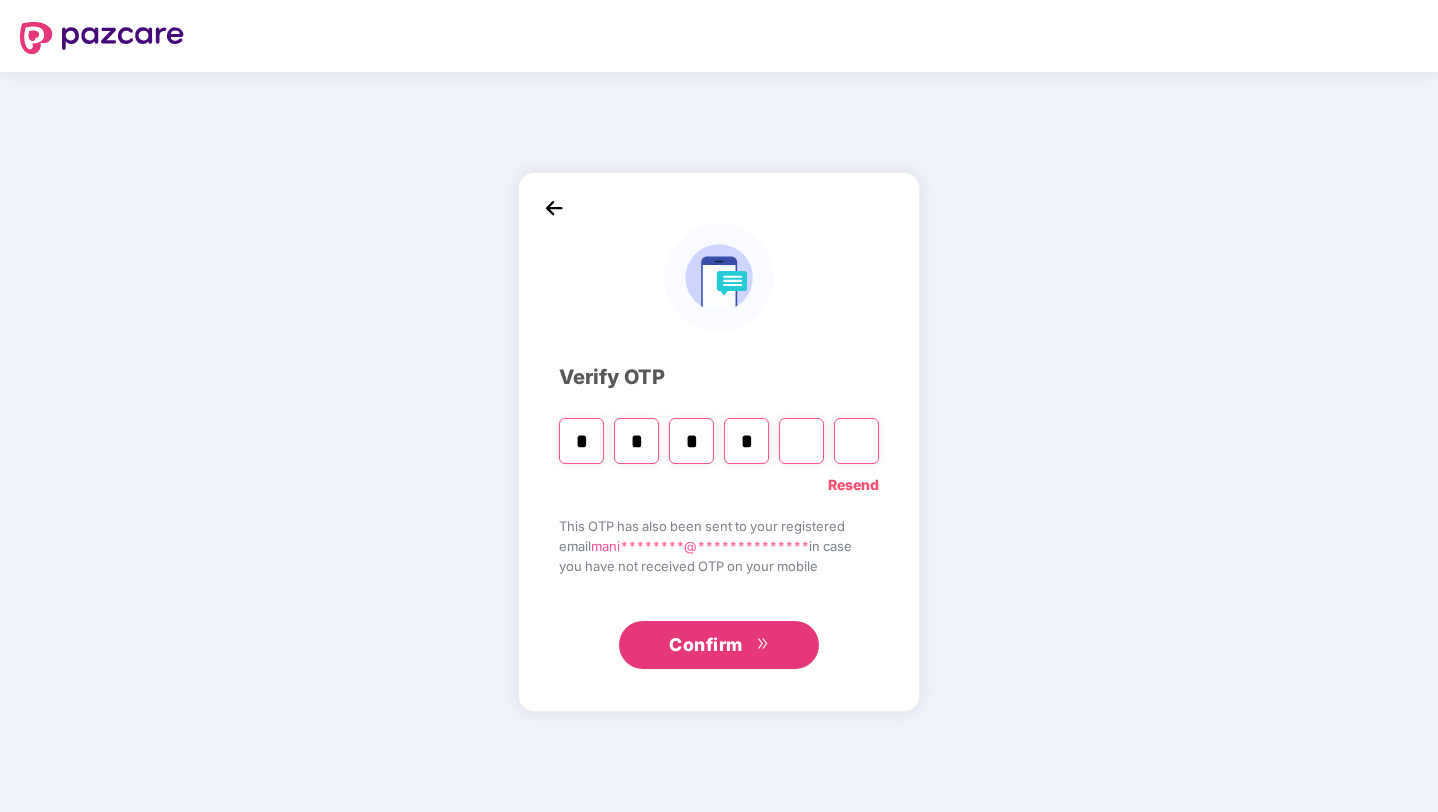 type on "*" 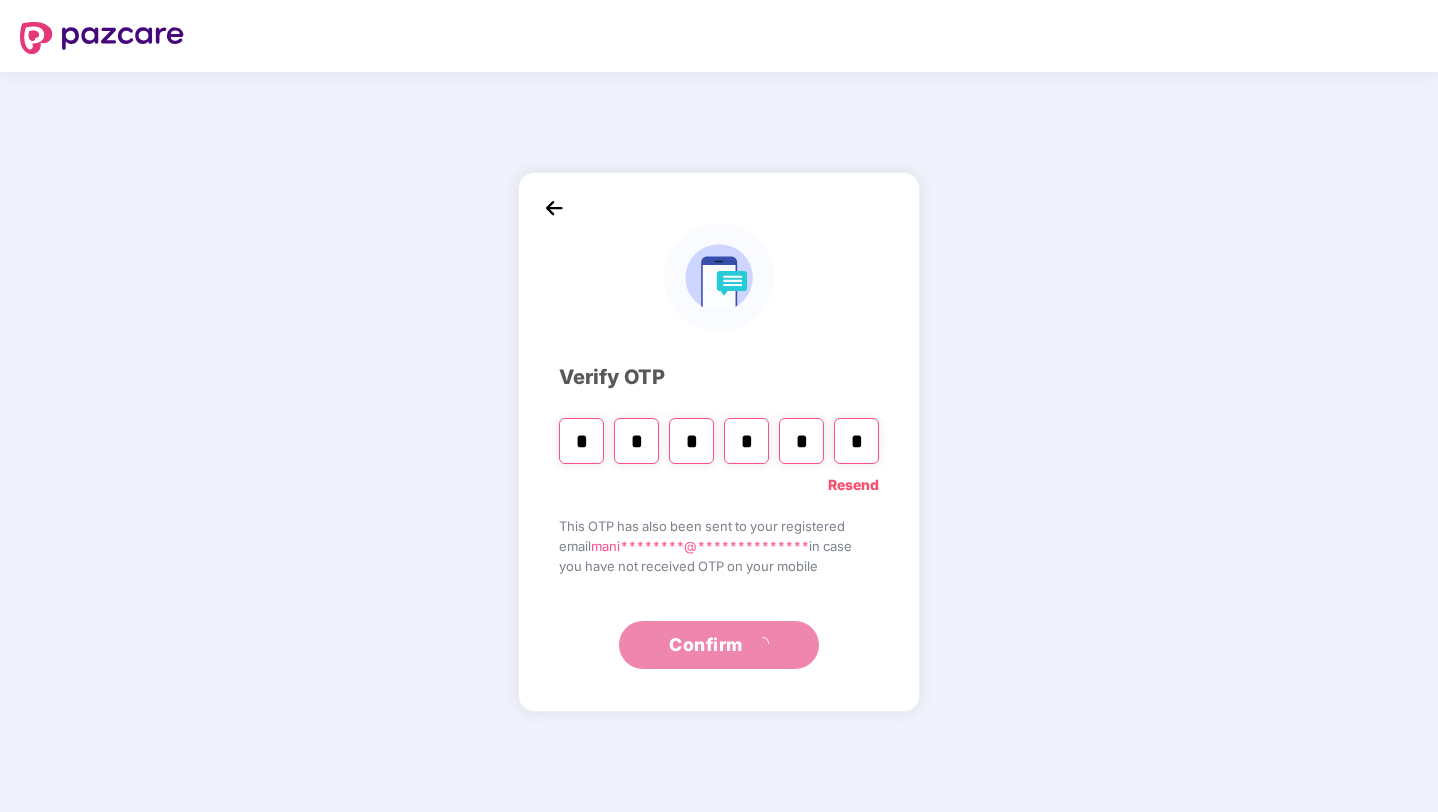 type on "*" 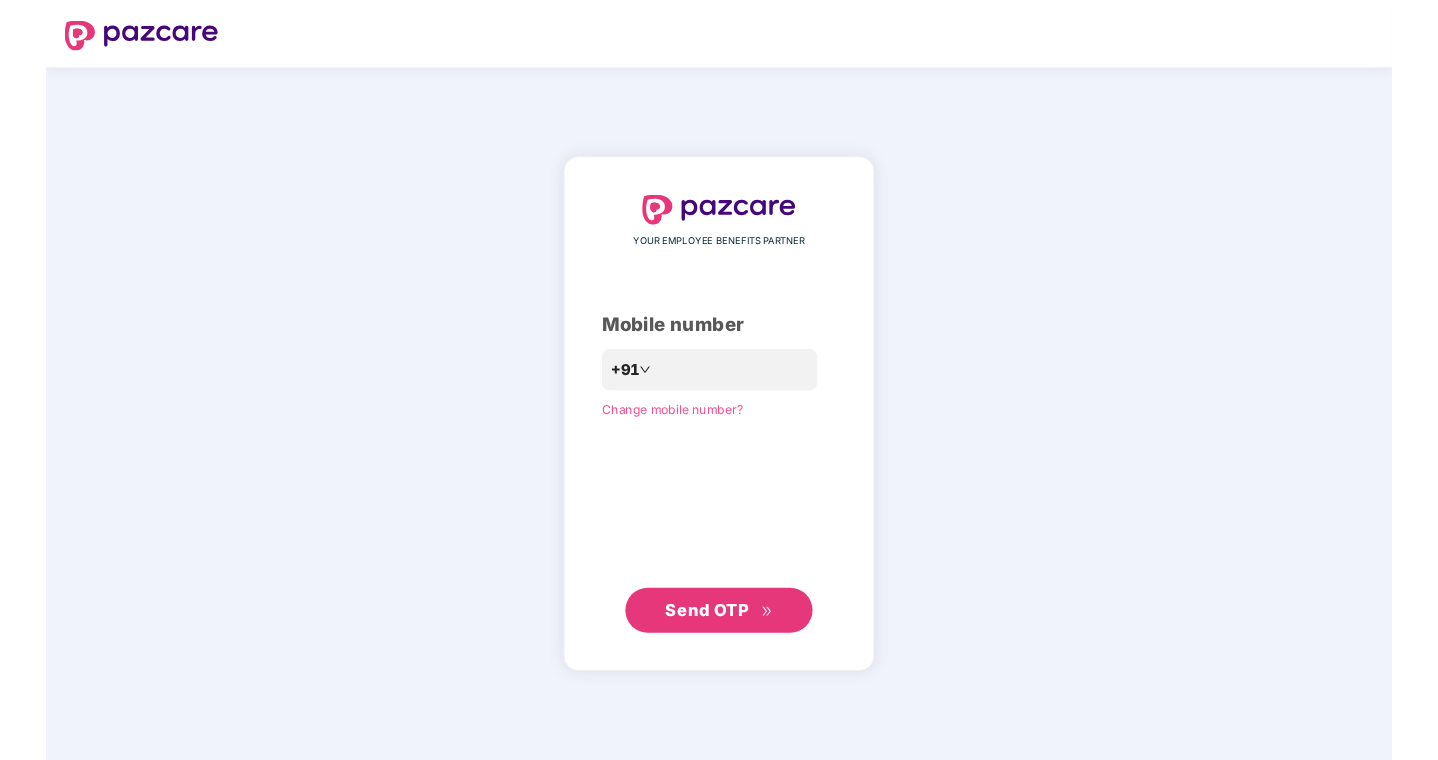 scroll, scrollTop: 0, scrollLeft: 0, axis: both 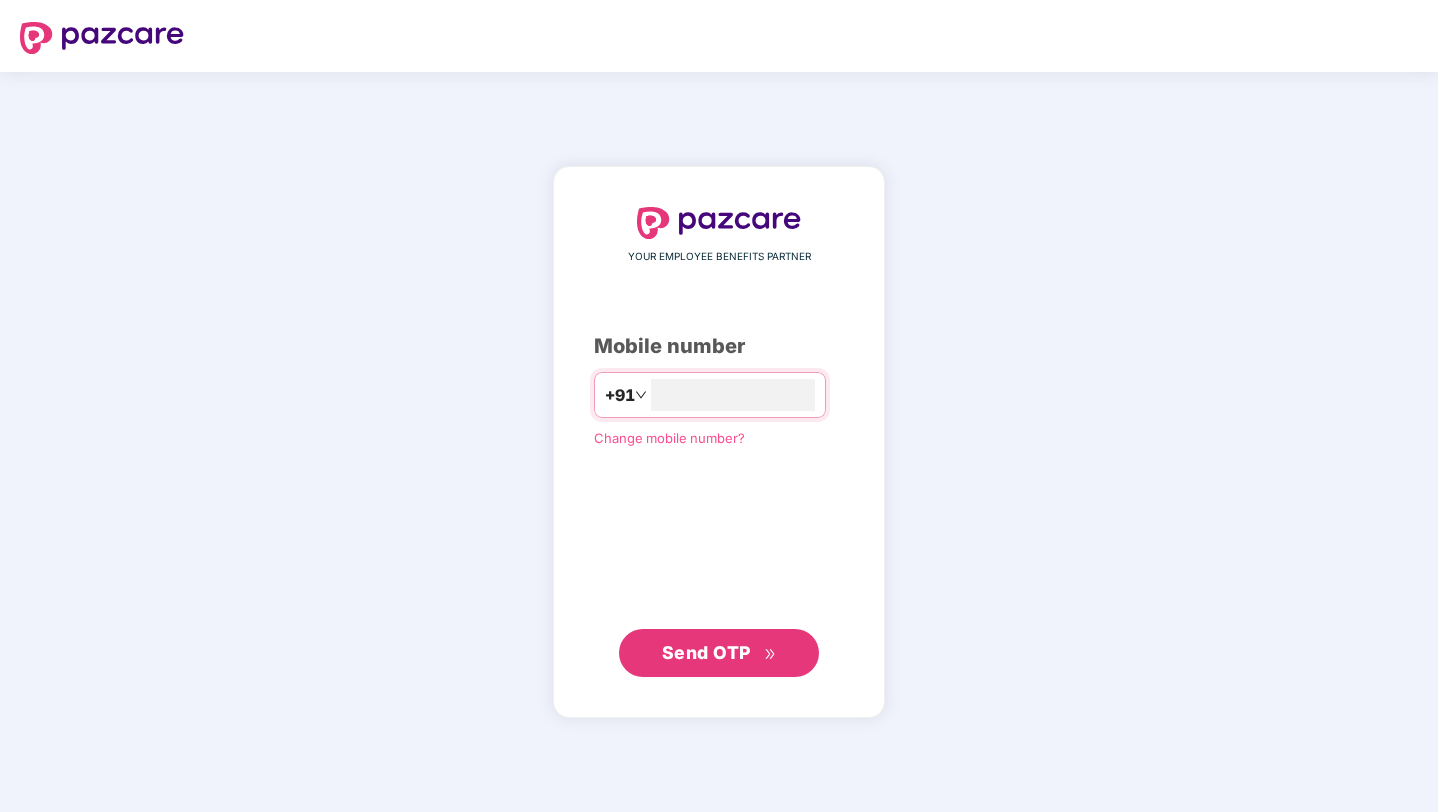 type on "**********" 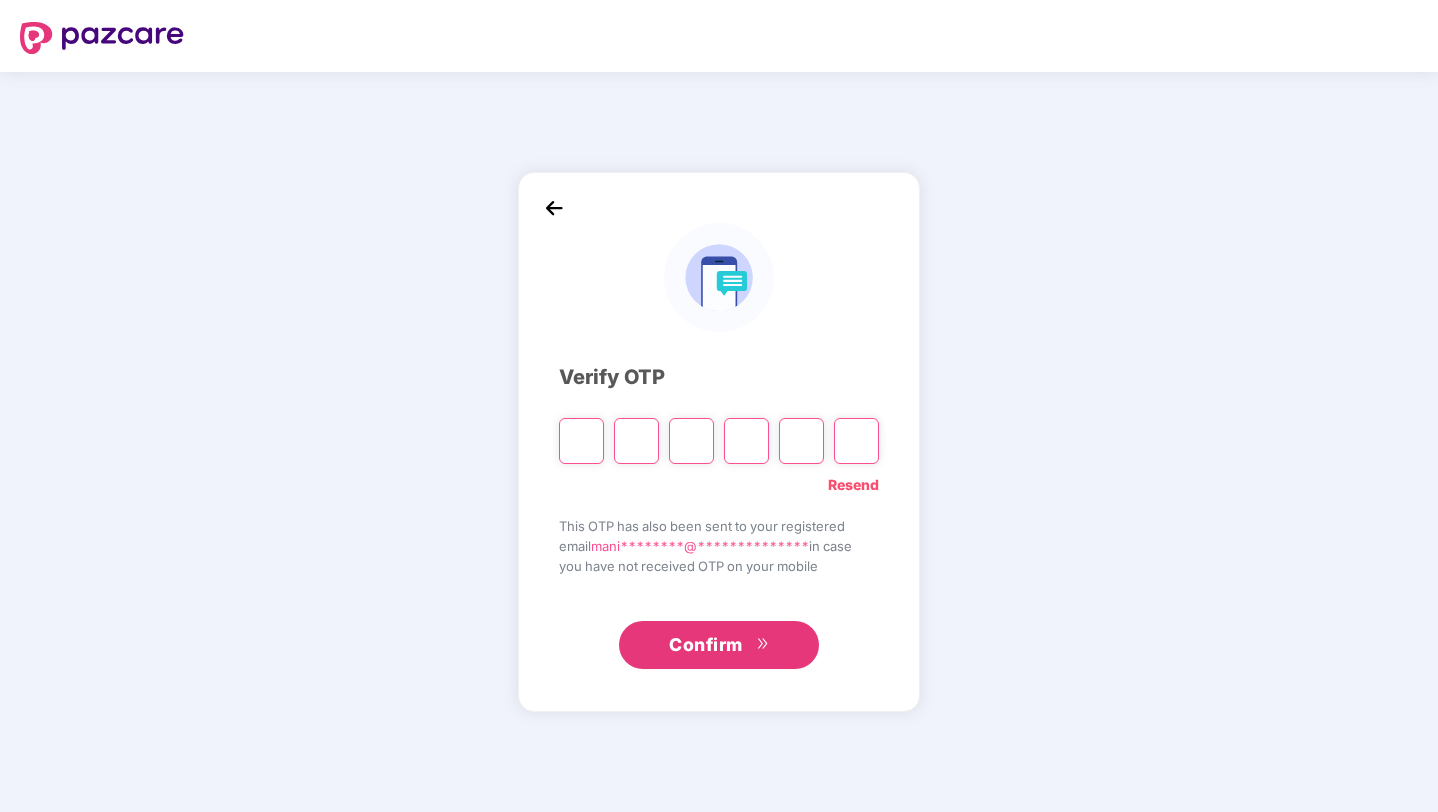 type on "*" 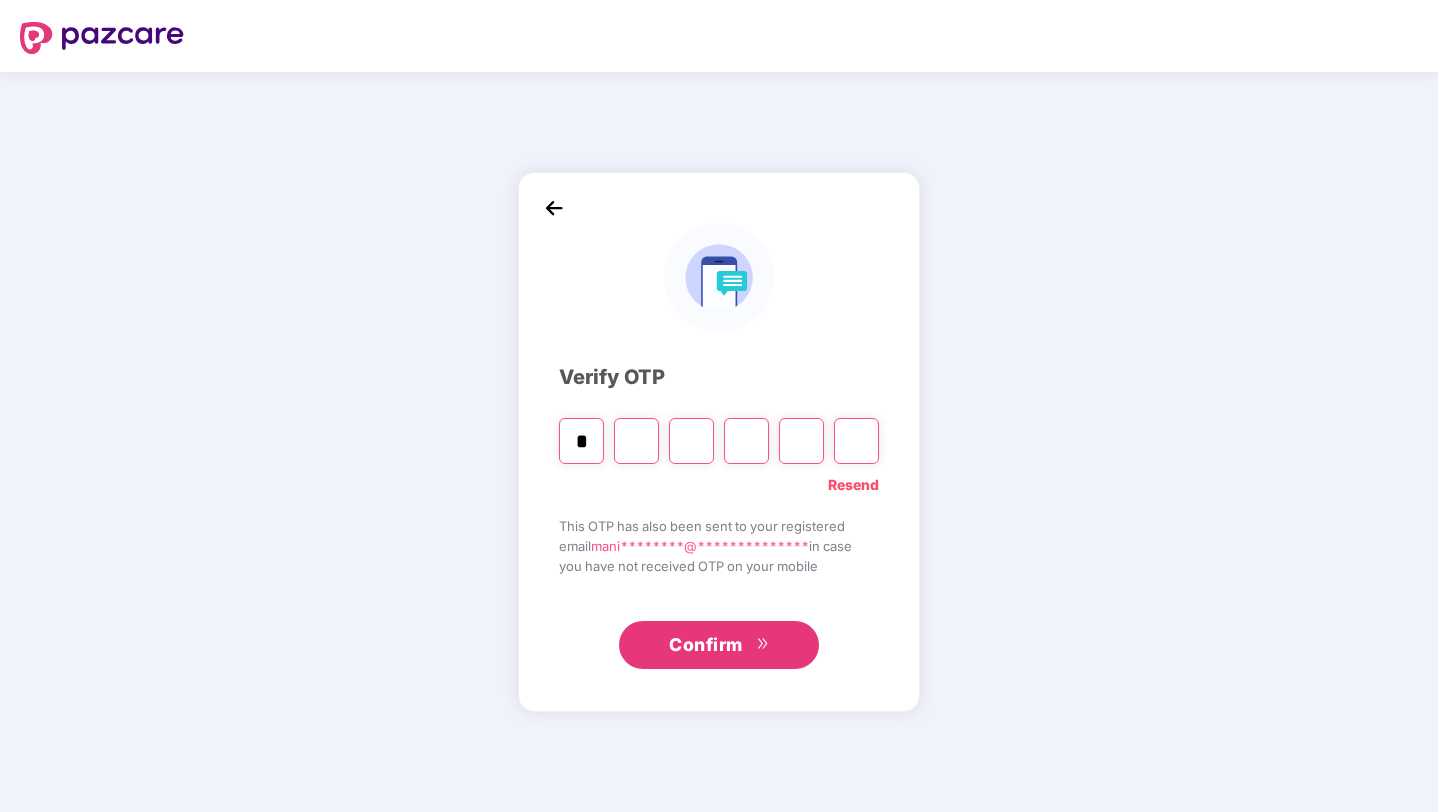 type on "*" 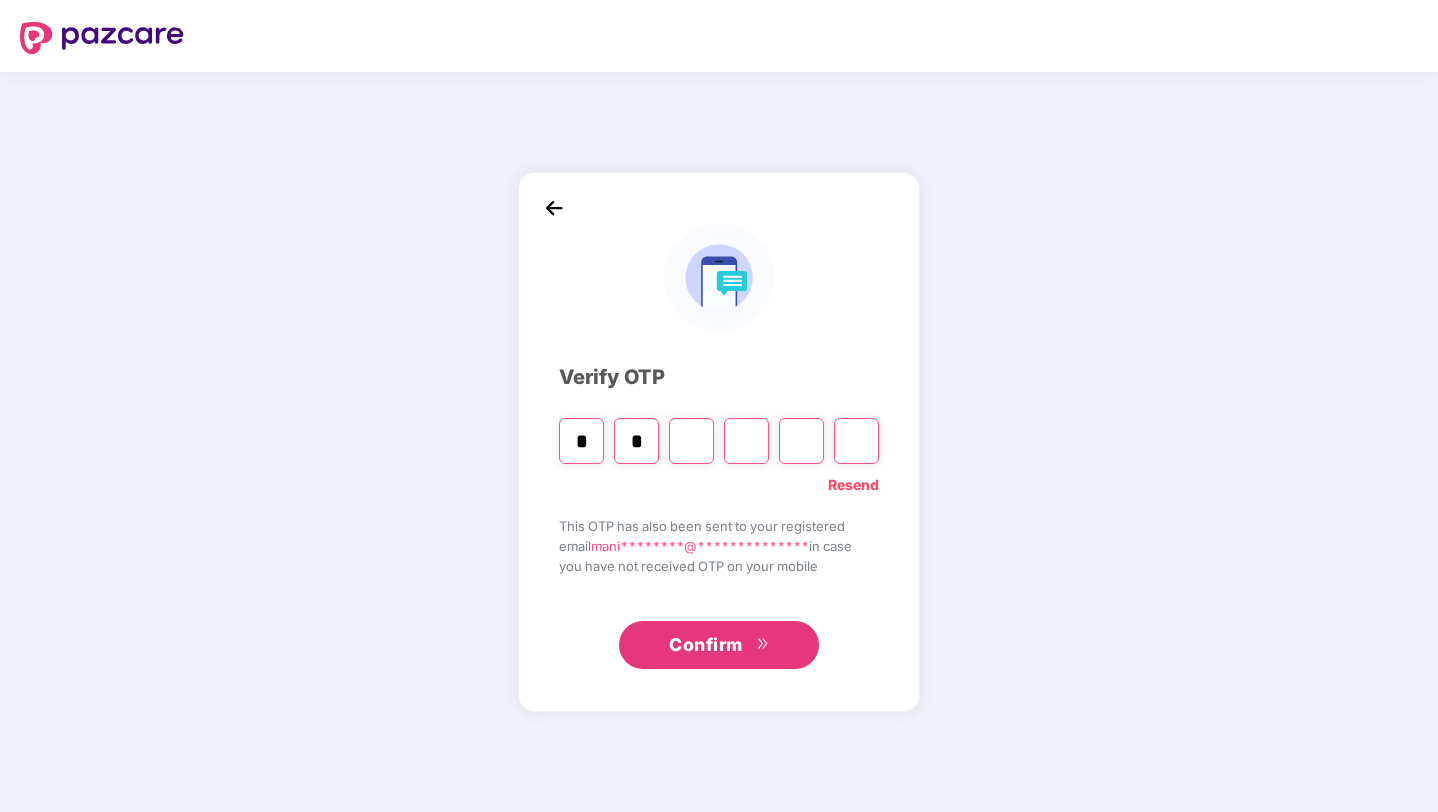 type on "*" 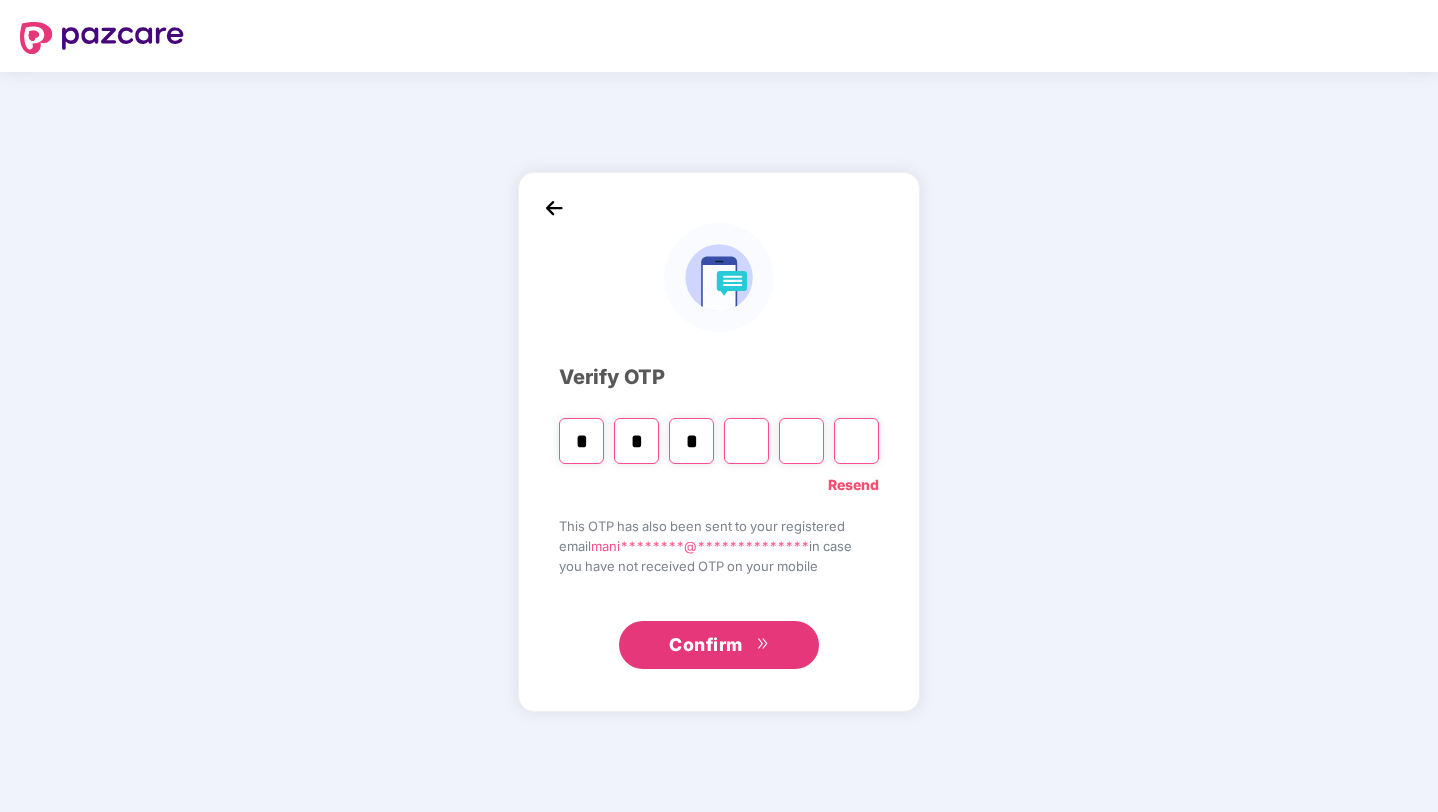 type on "*" 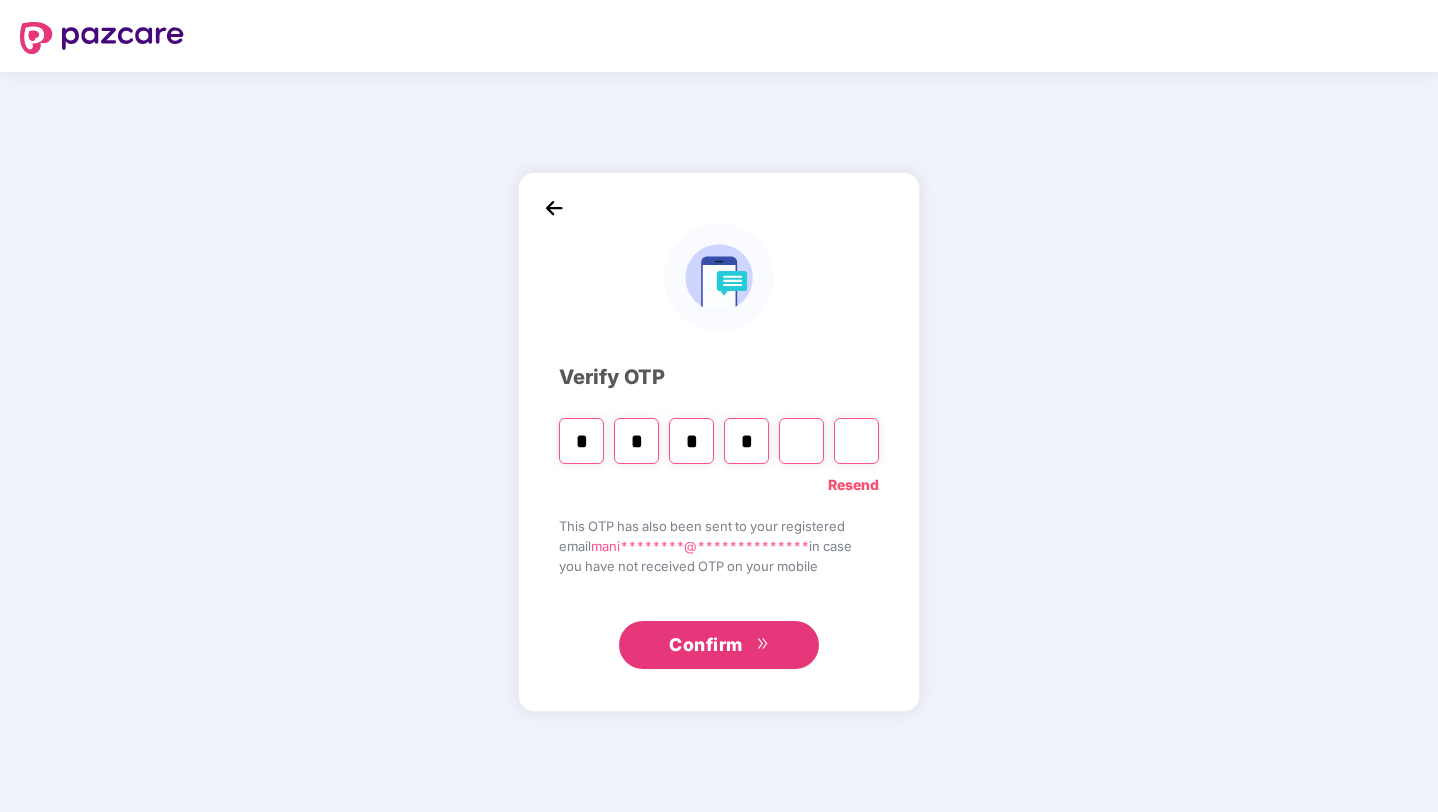 type on "*" 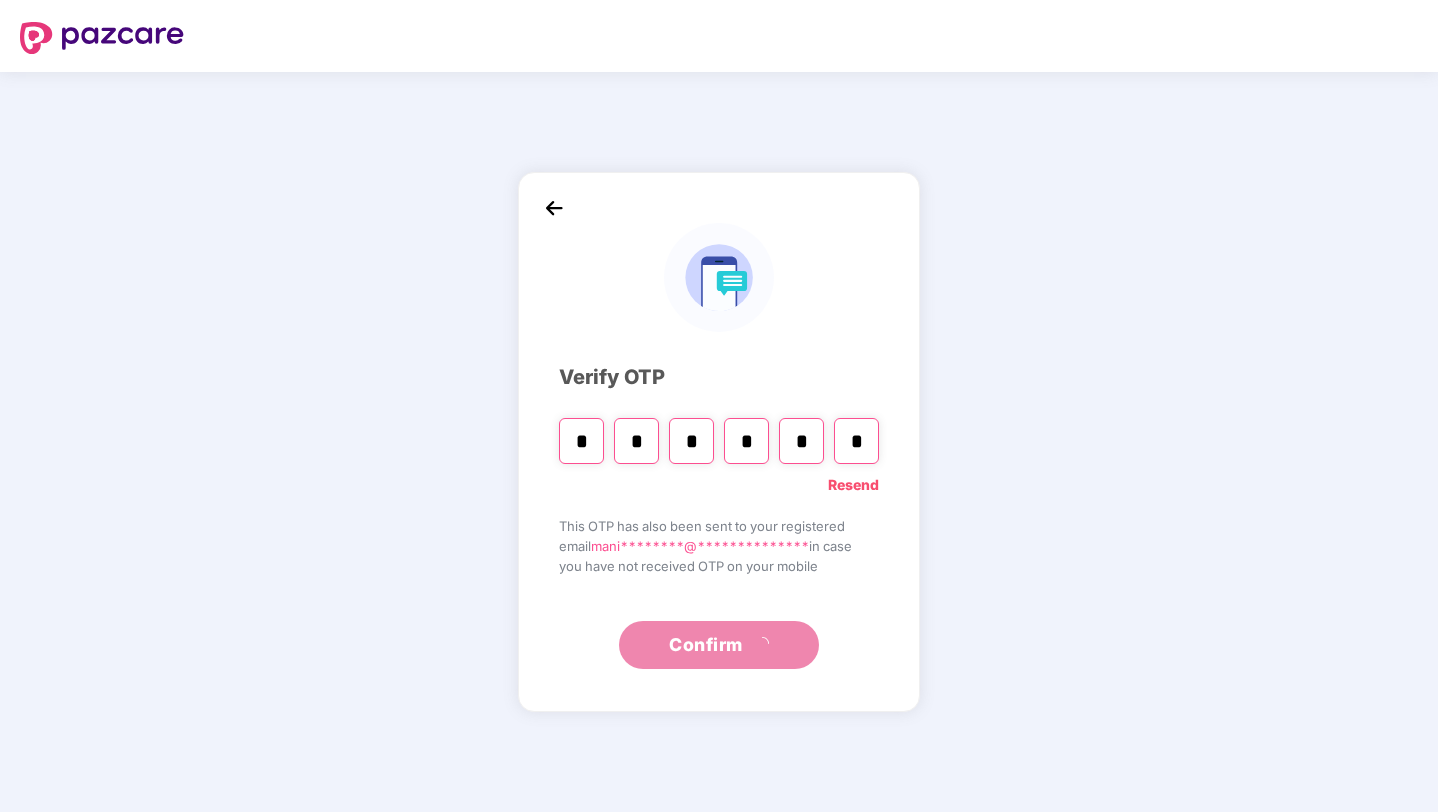 type on "*" 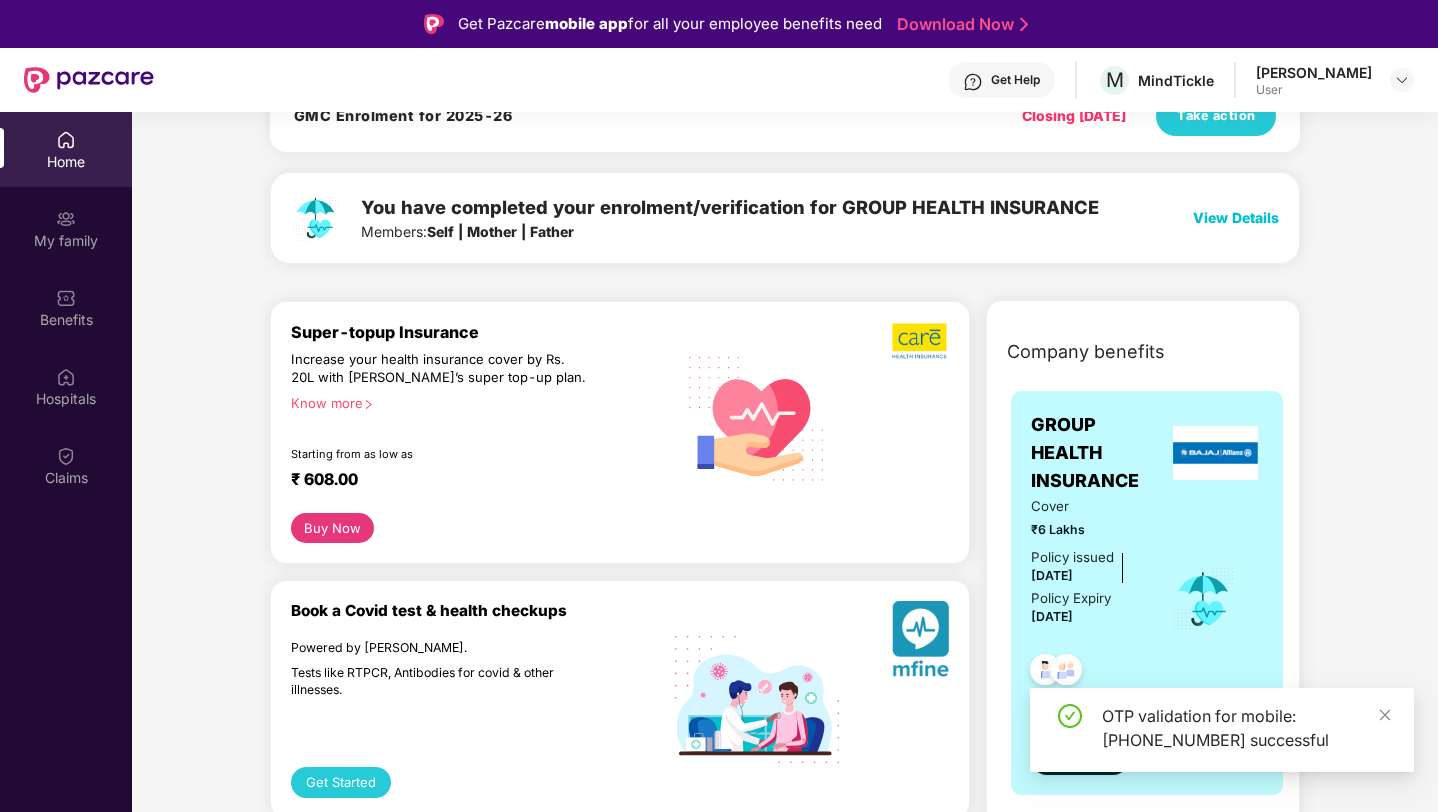 scroll, scrollTop: 346, scrollLeft: 0, axis: vertical 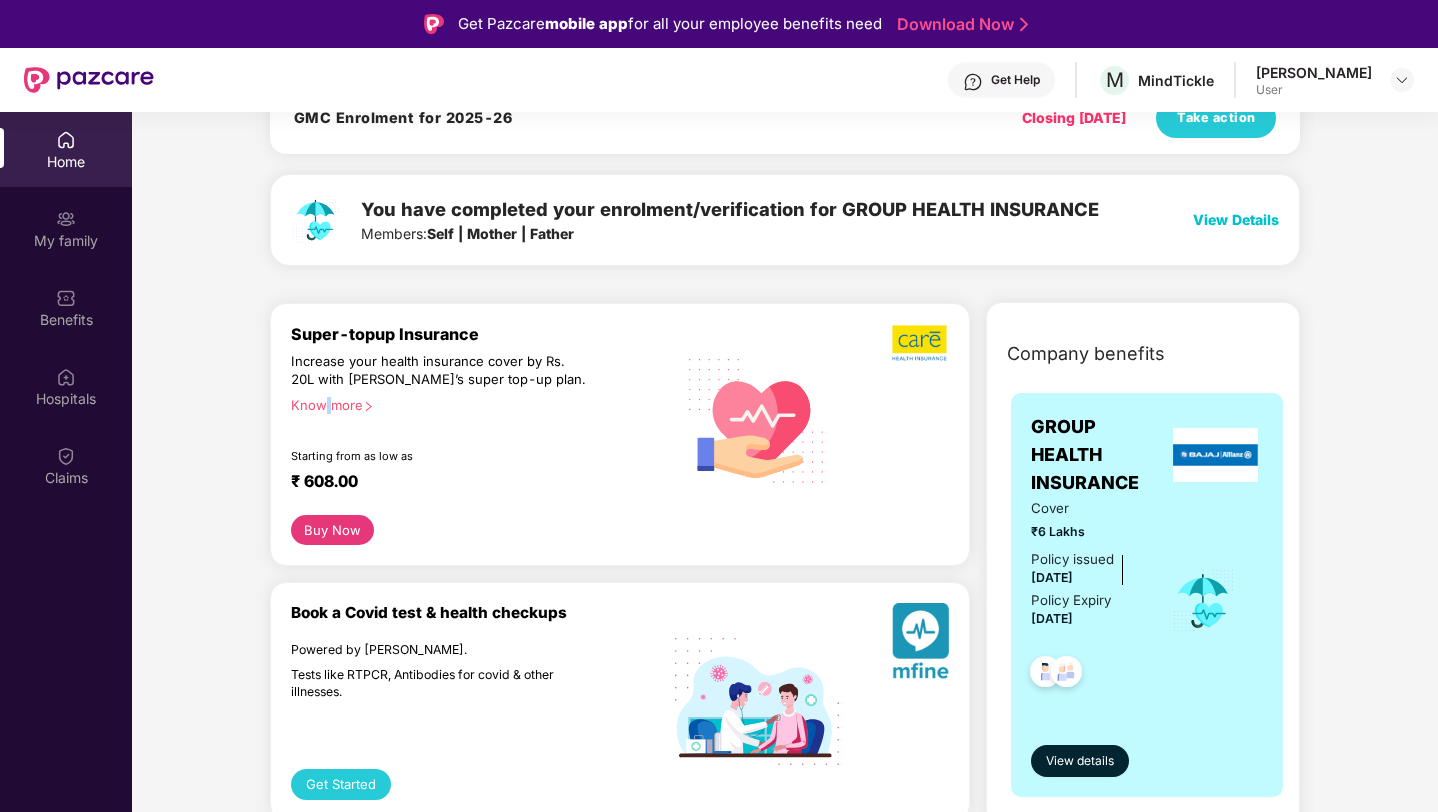 click on "Know more" at bounding box center [477, 404] 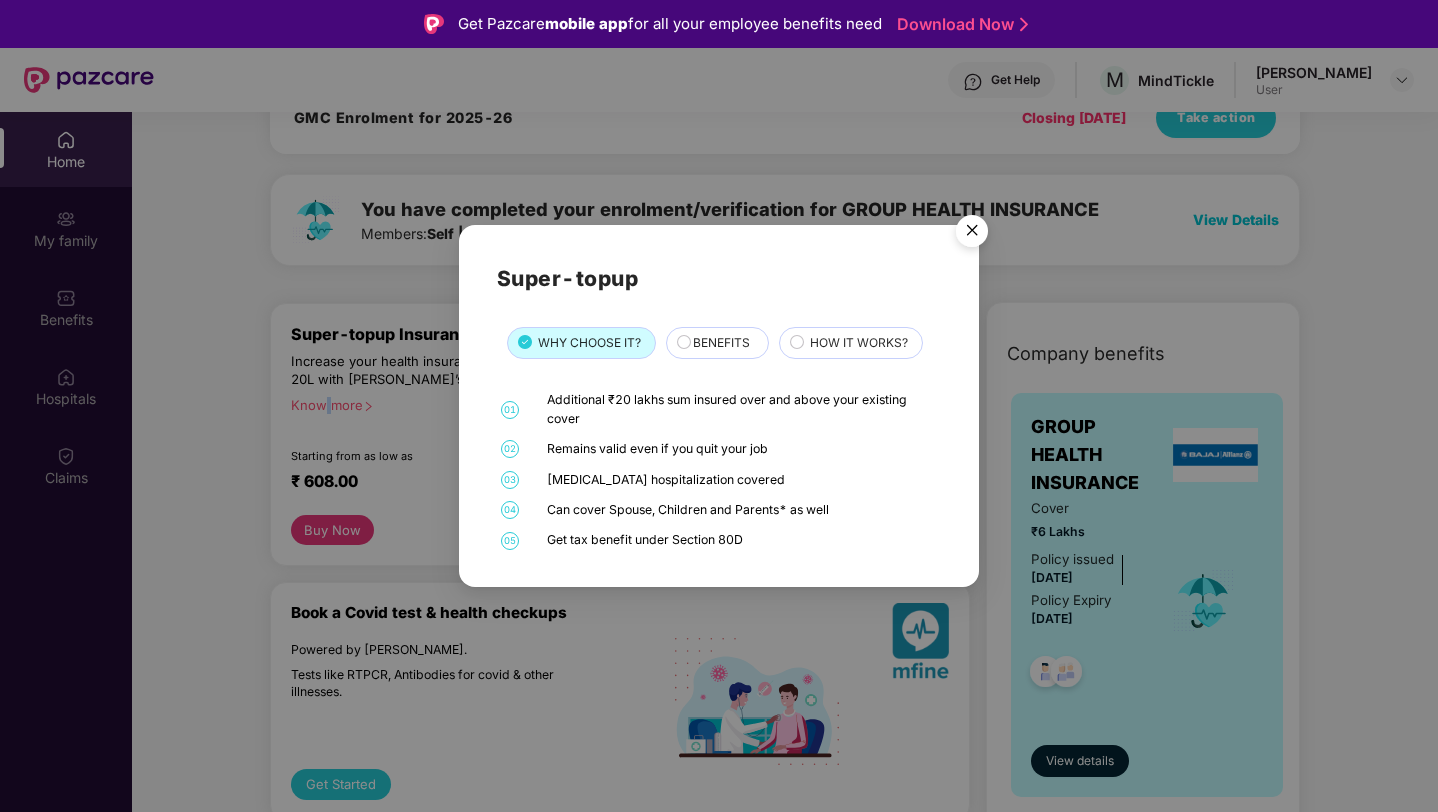 click at bounding box center (972, 234) 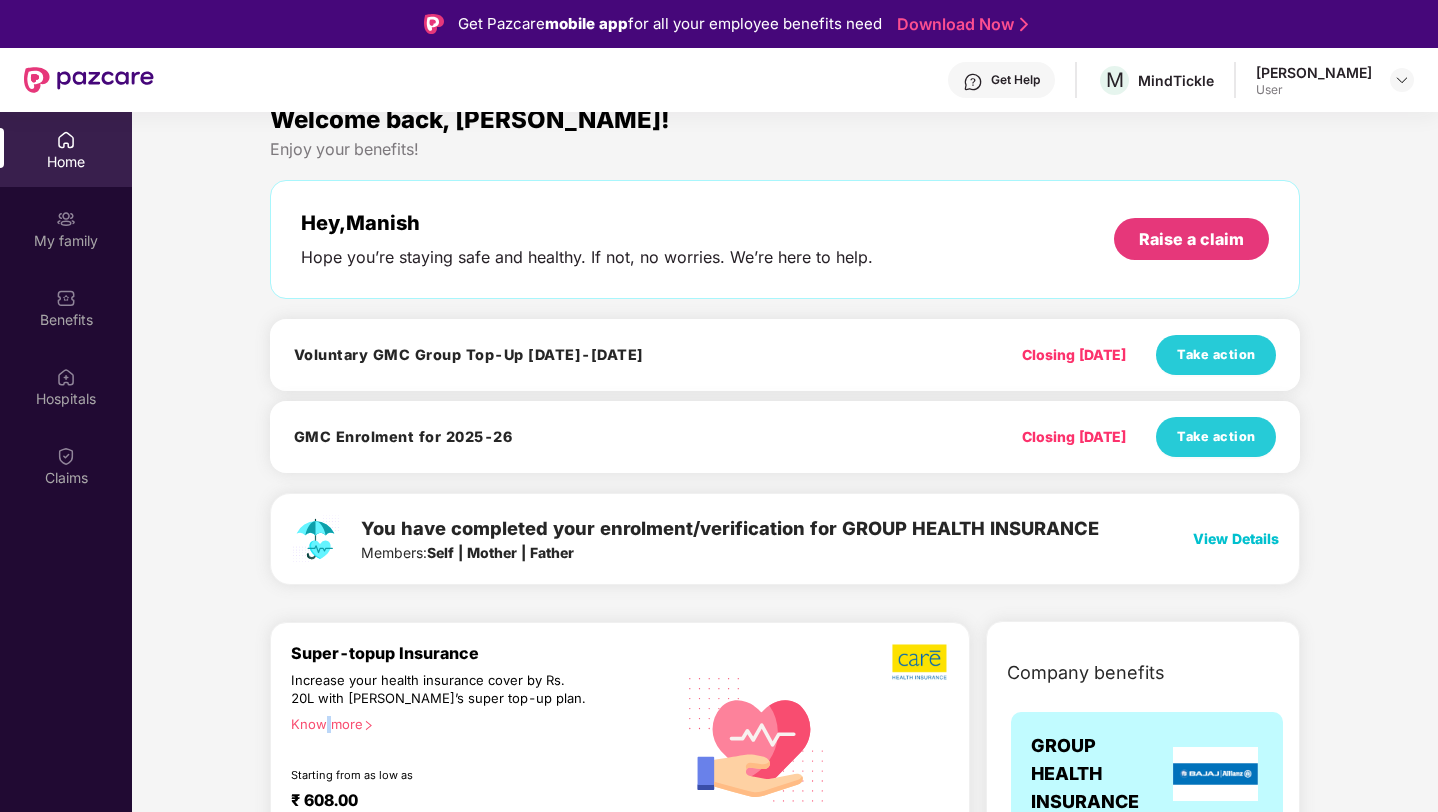 scroll, scrollTop: 28, scrollLeft: 0, axis: vertical 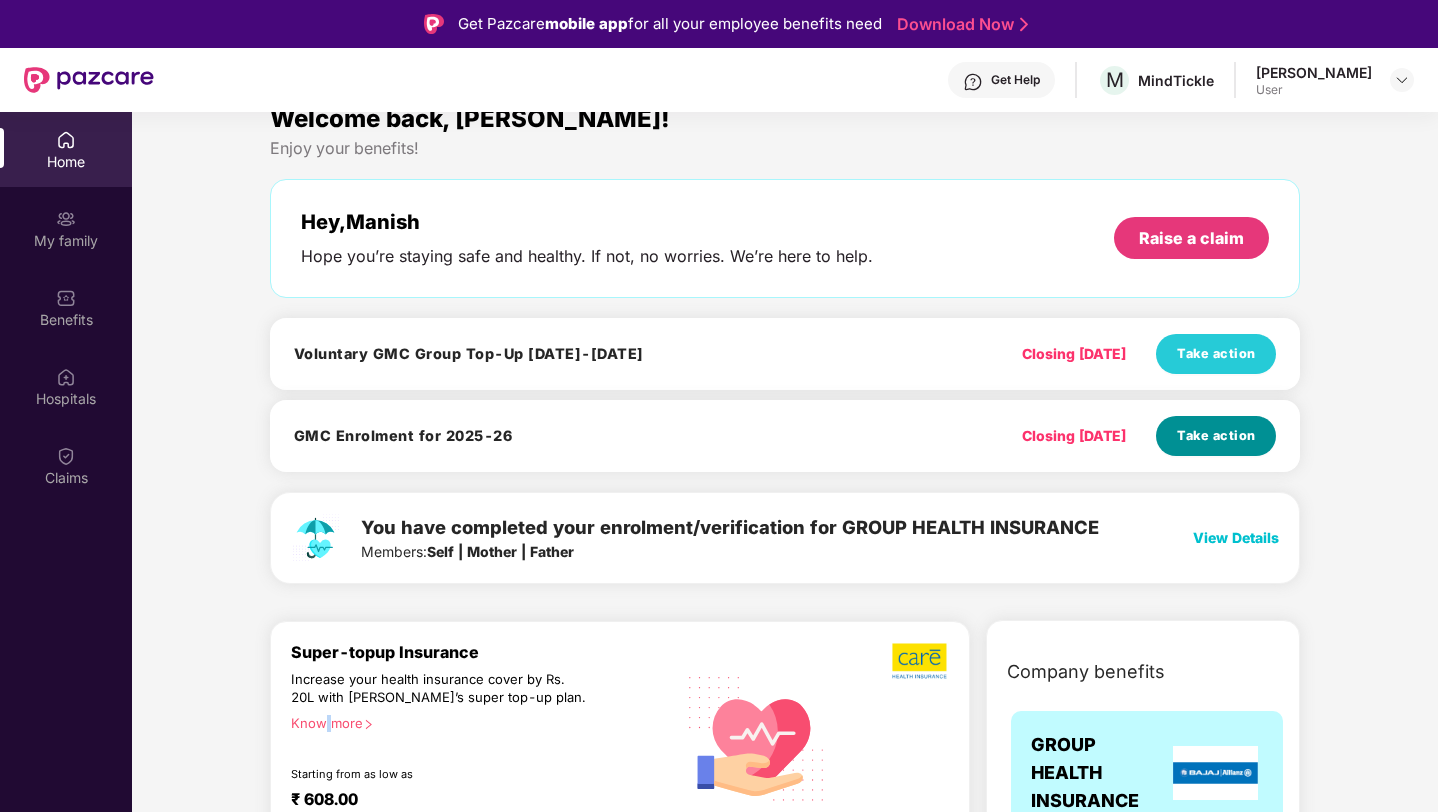 click on "Take action" at bounding box center [1216, 436] 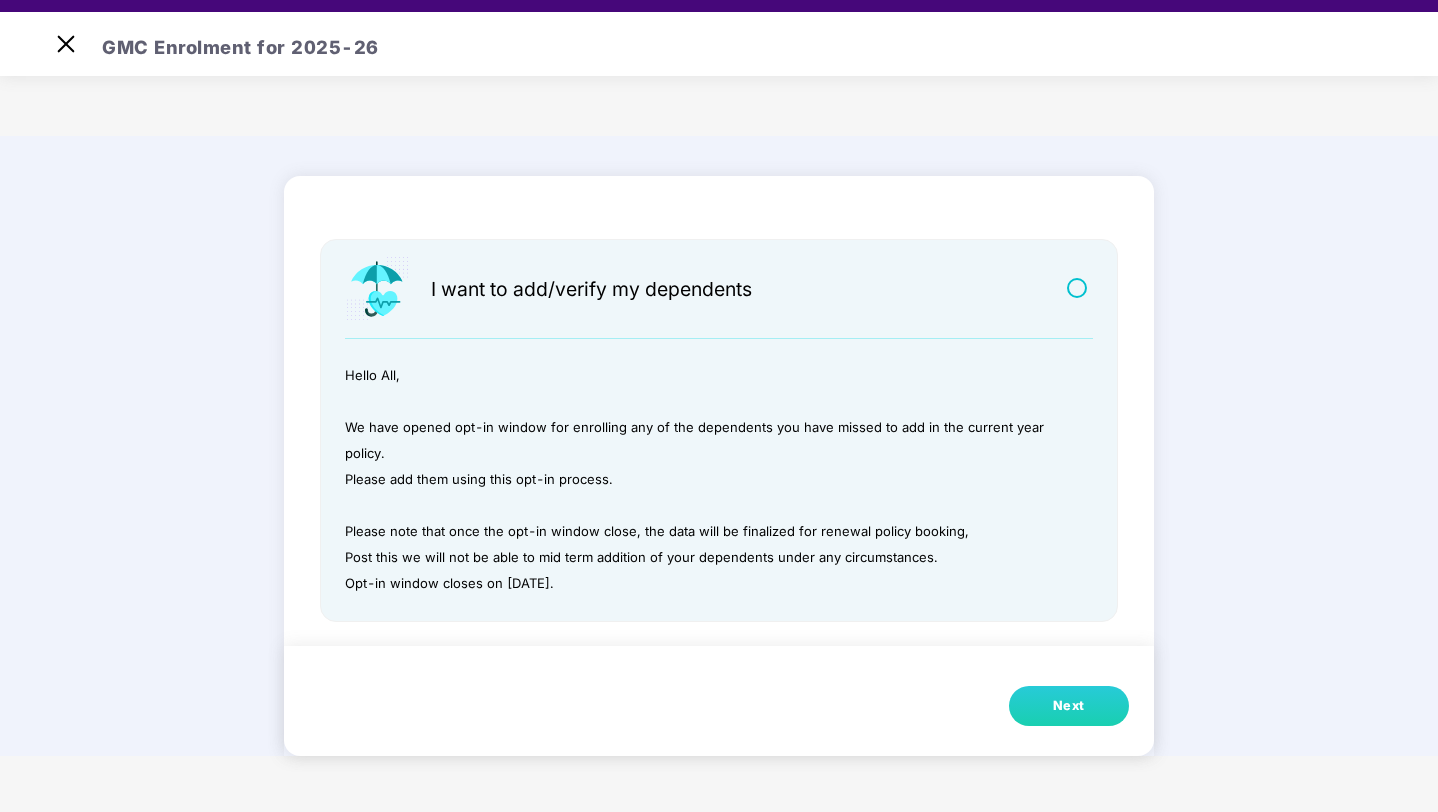 scroll, scrollTop: 48, scrollLeft: 0, axis: vertical 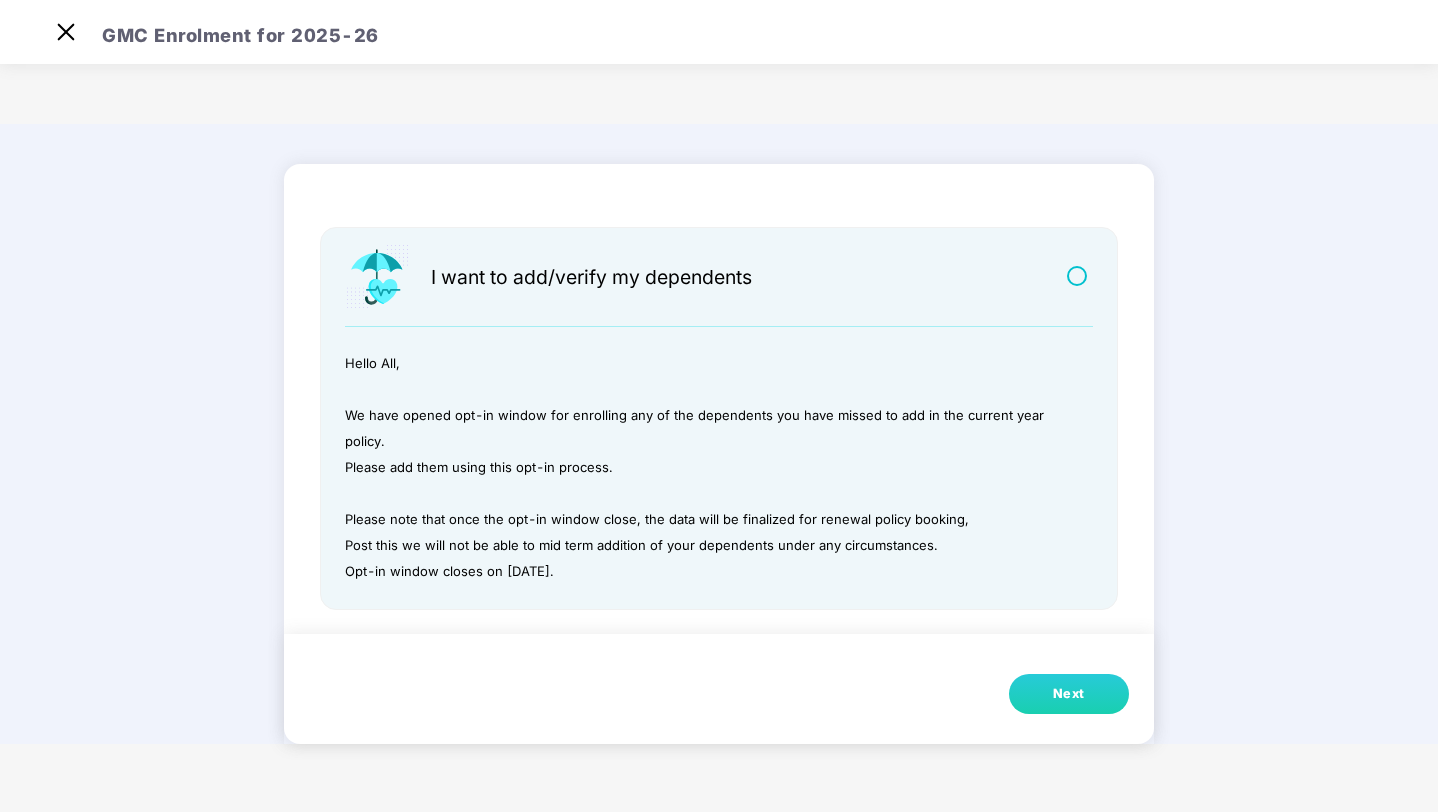 click on "Next" at bounding box center [1069, 694] 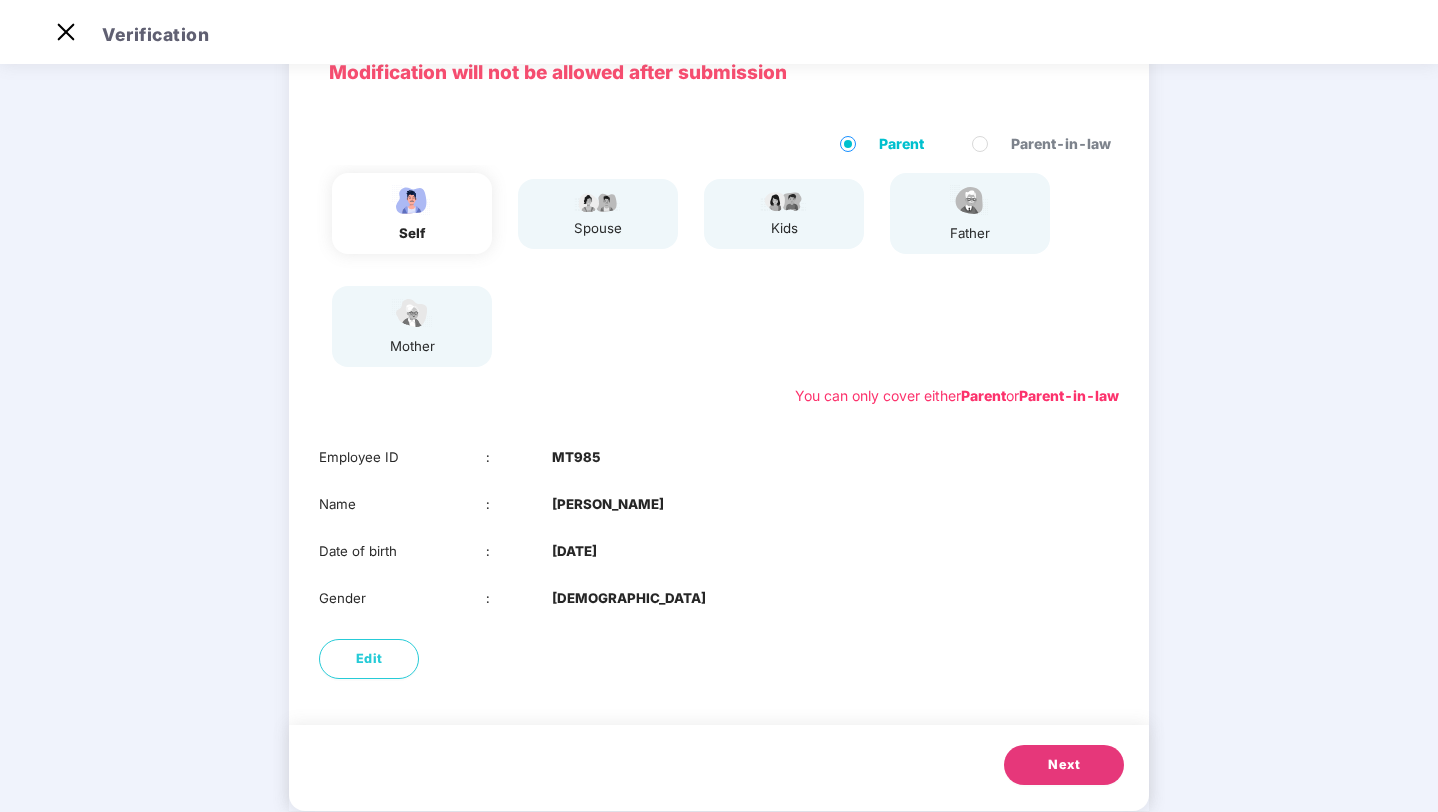 scroll, scrollTop: 118, scrollLeft: 0, axis: vertical 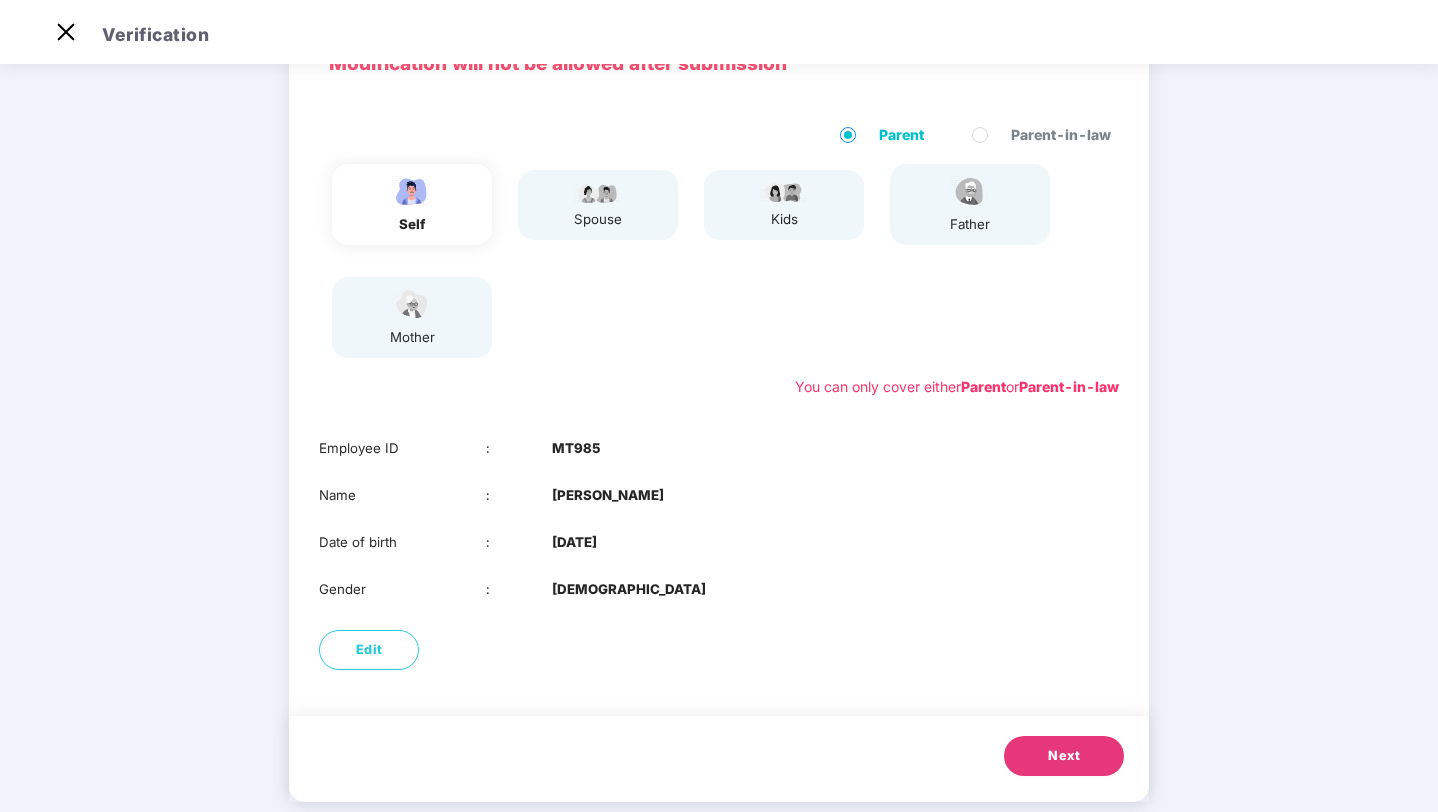 click on "Next" at bounding box center (1064, 756) 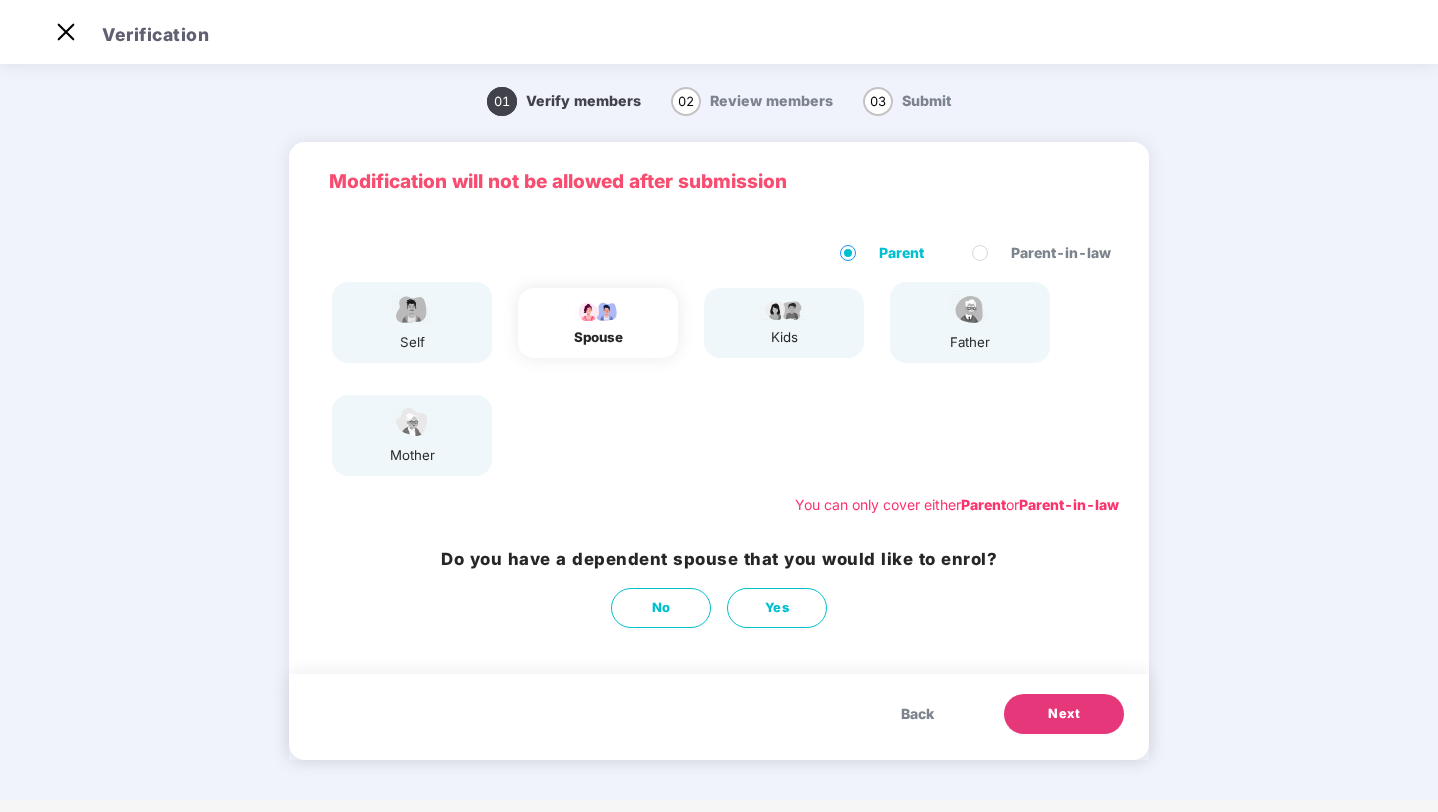 click on "Next" at bounding box center (1064, 714) 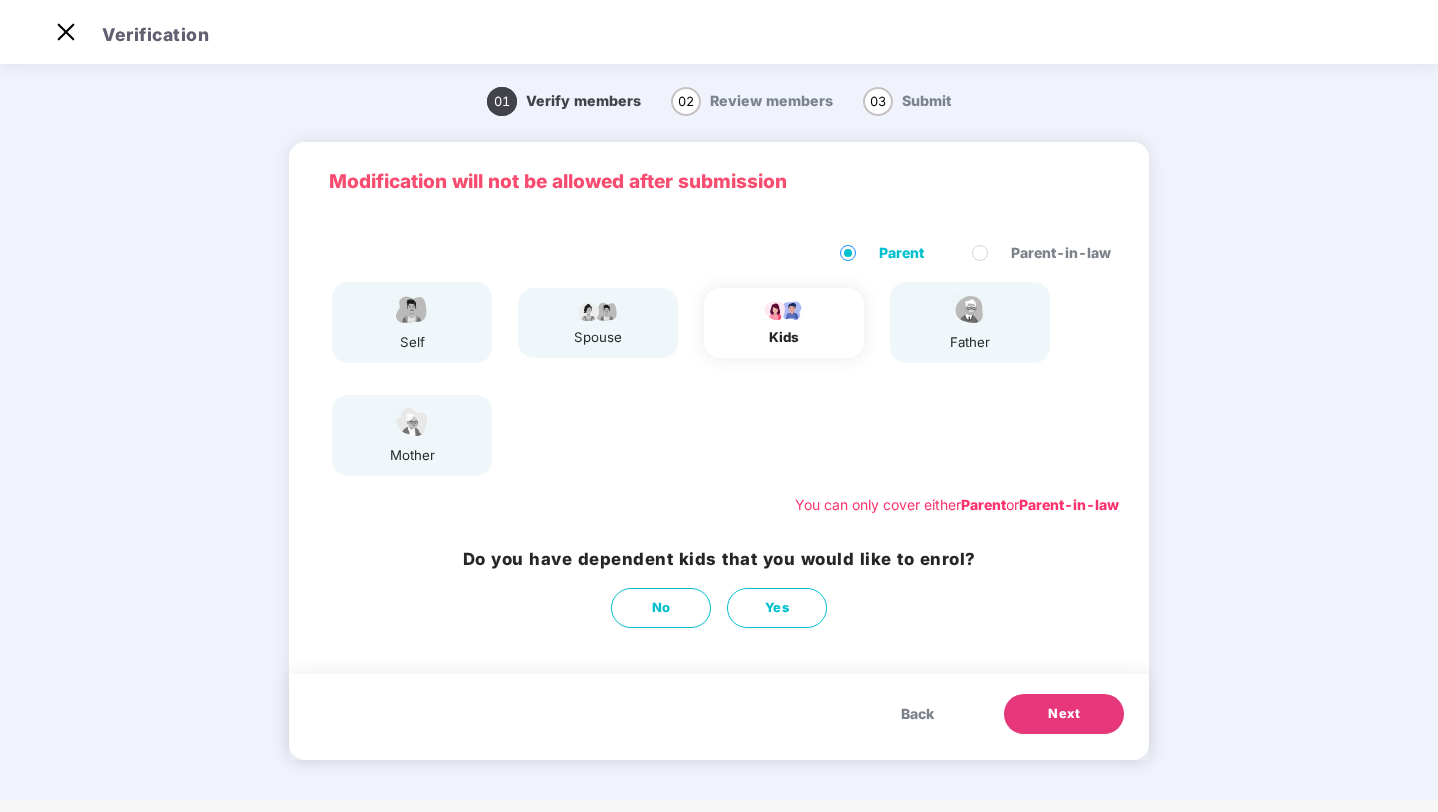 click on "Next" at bounding box center [1064, 714] 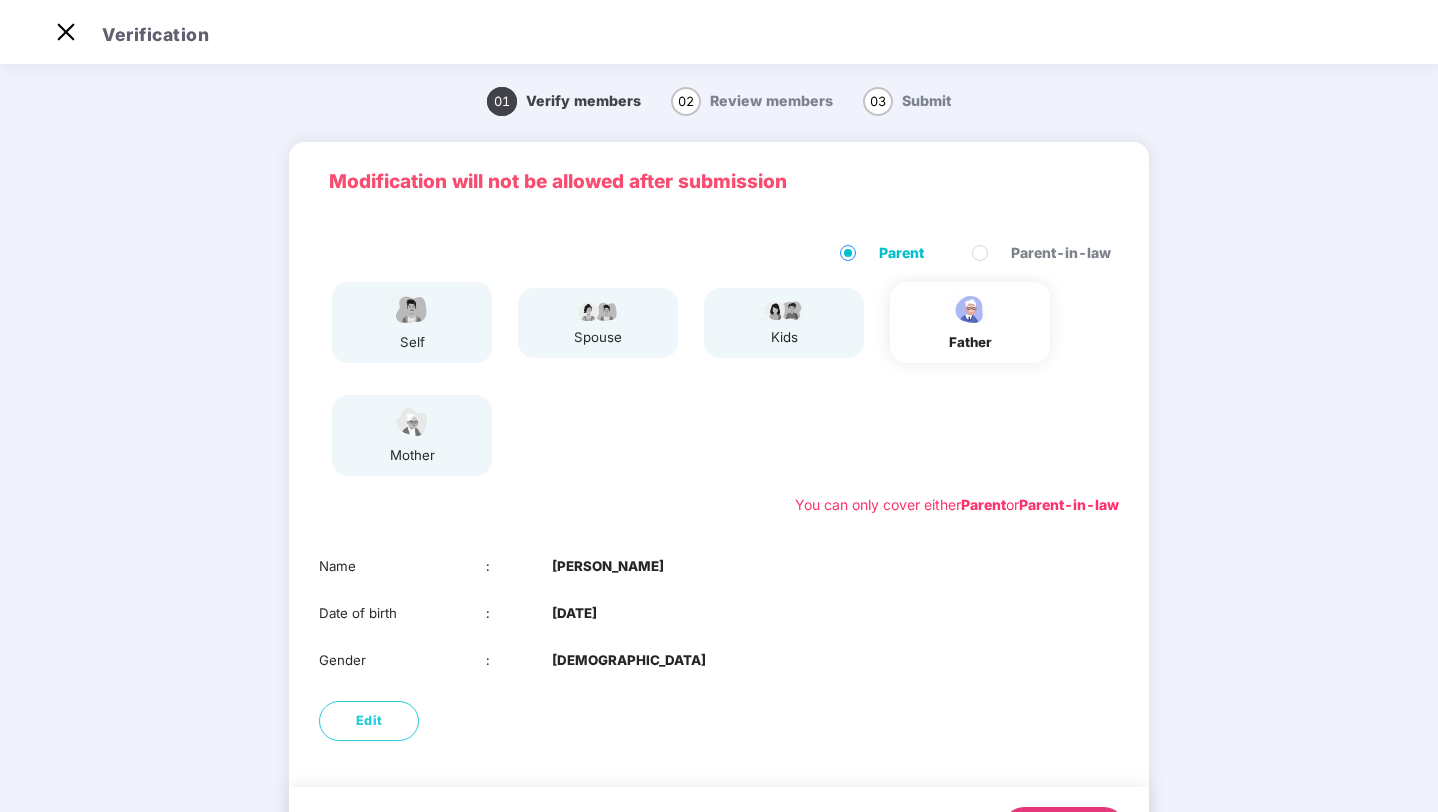 scroll, scrollTop: 101, scrollLeft: 0, axis: vertical 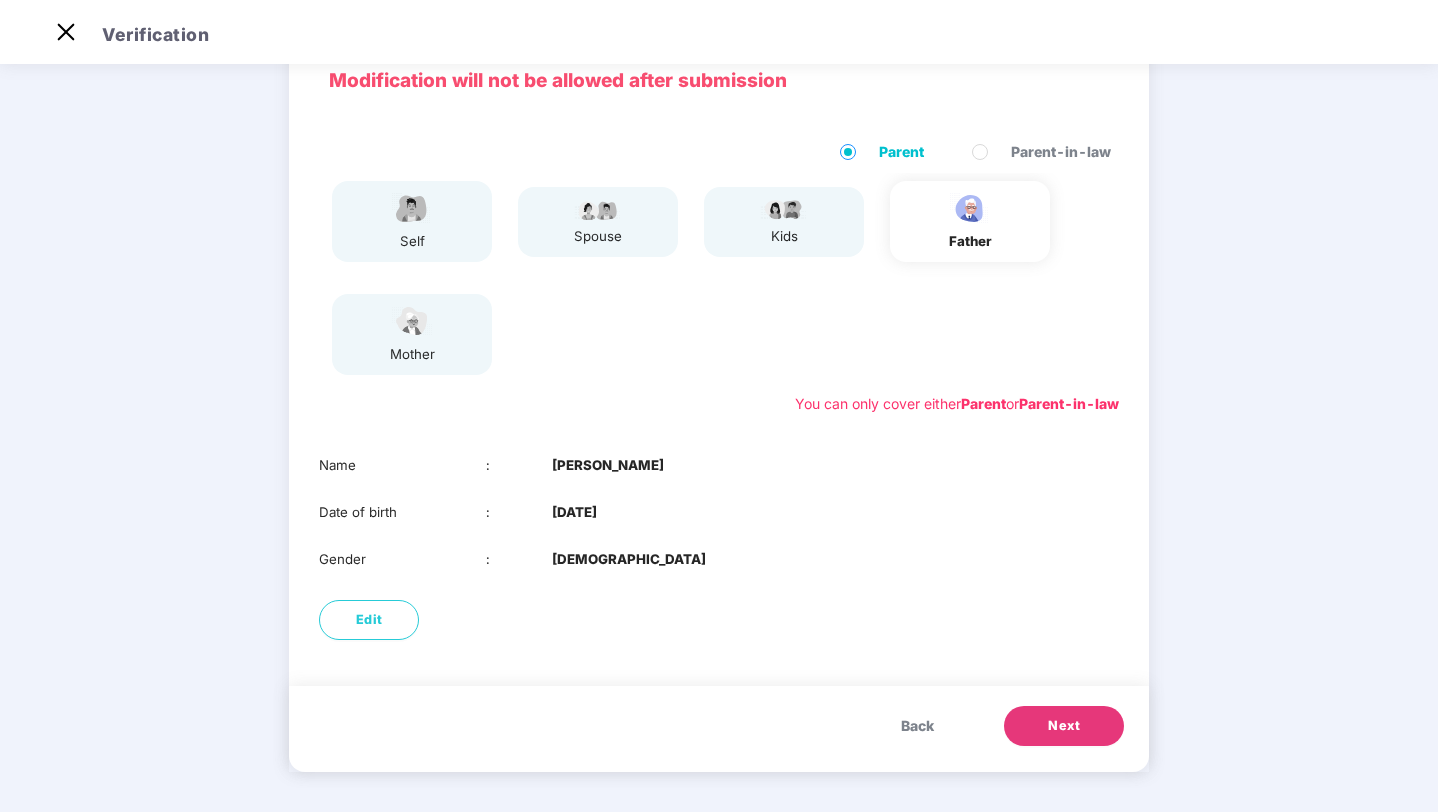 click on "Next" at bounding box center (1064, 726) 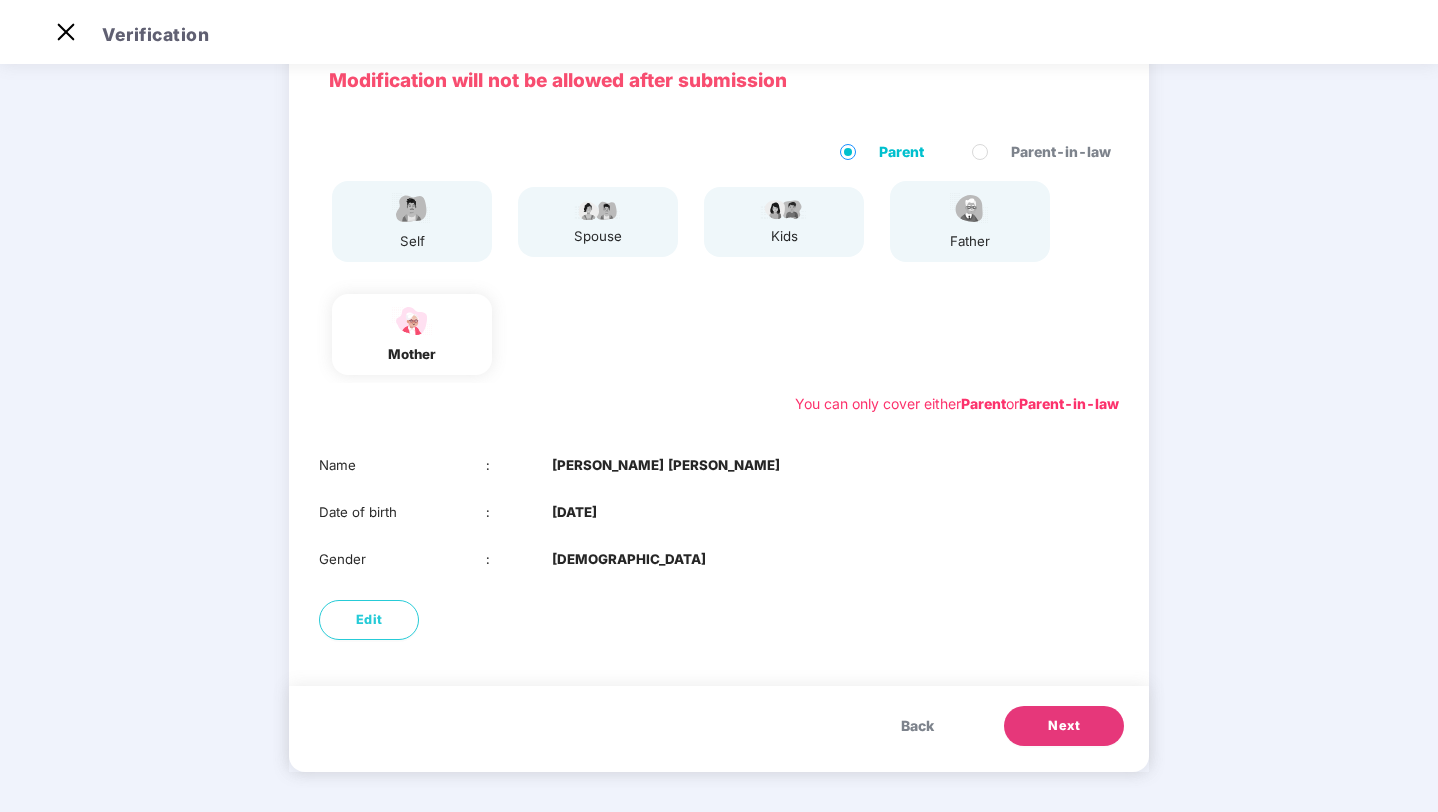 click on "Next" at bounding box center (1064, 726) 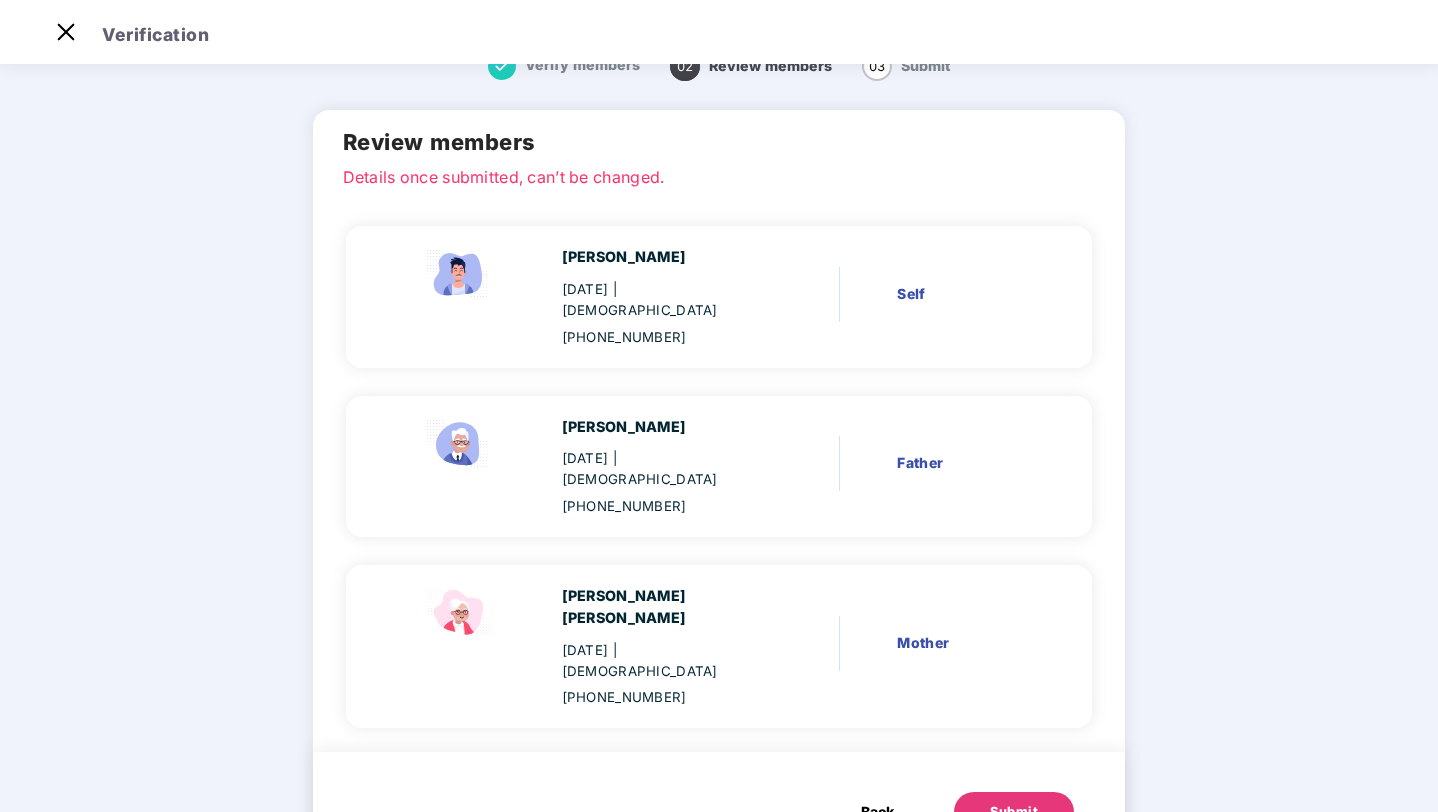 click on "Submit" at bounding box center [1014, 812] 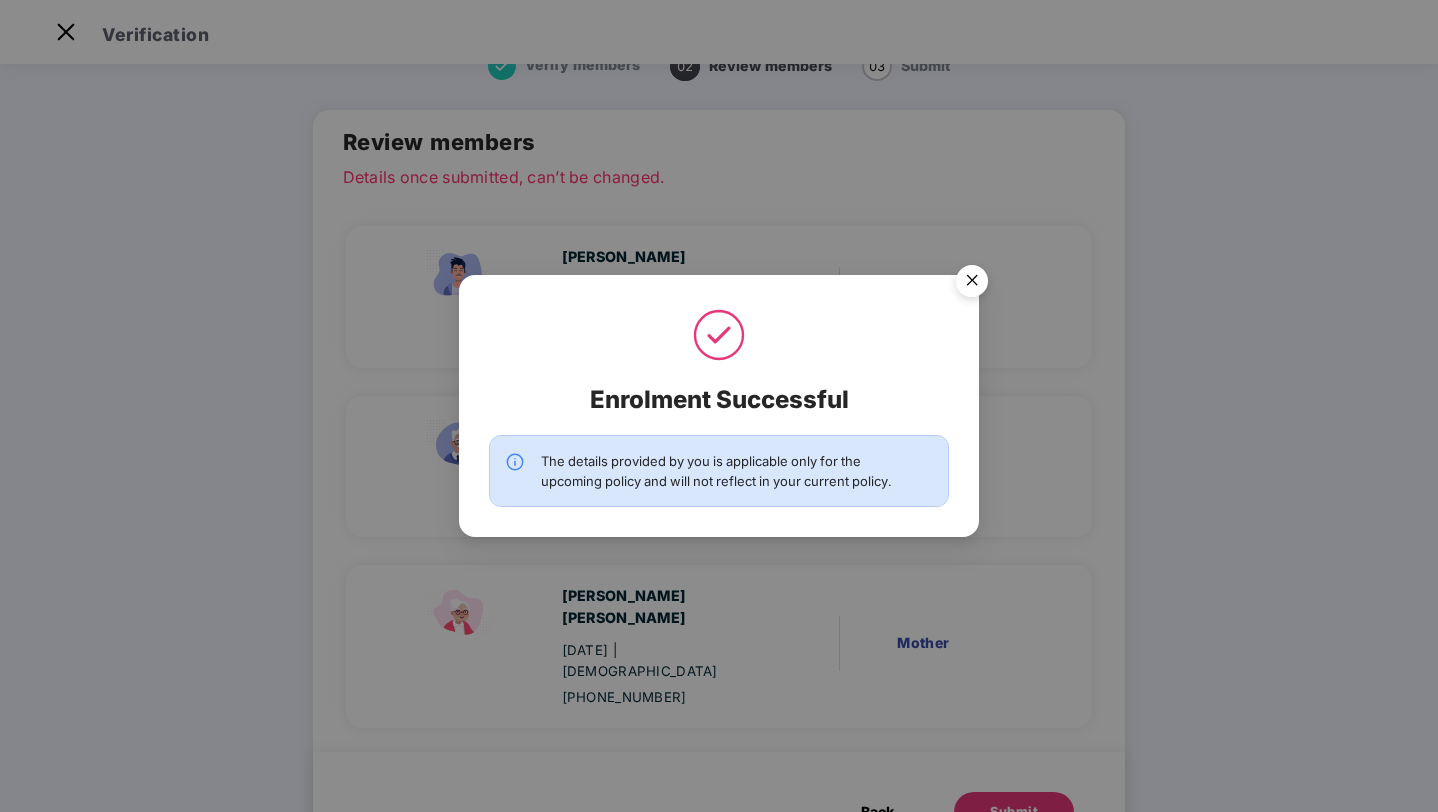 click at bounding box center [972, 284] 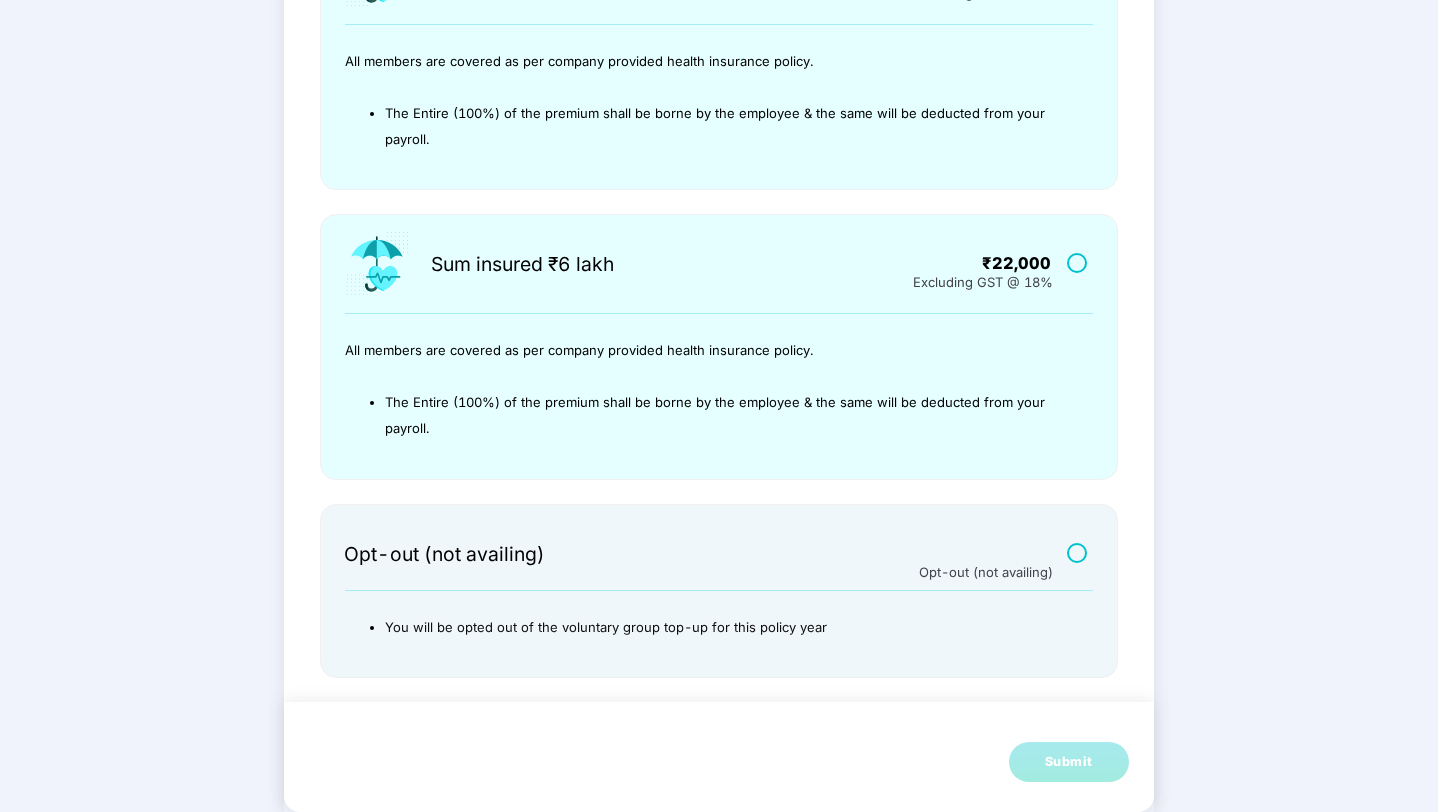 scroll, scrollTop: 0, scrollLeft: 0, axis: both 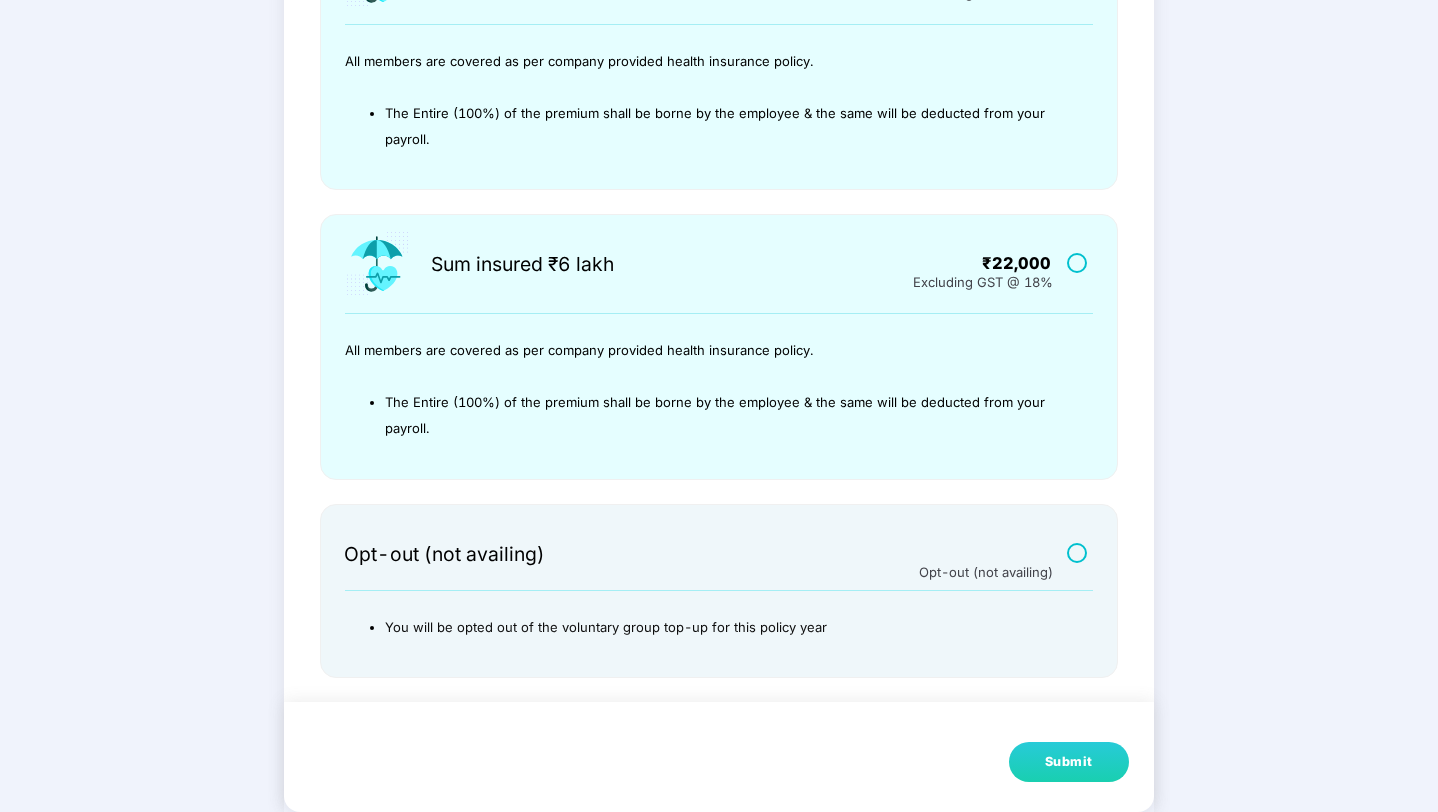 click on "Submit" at bounding box center (1069, 762) 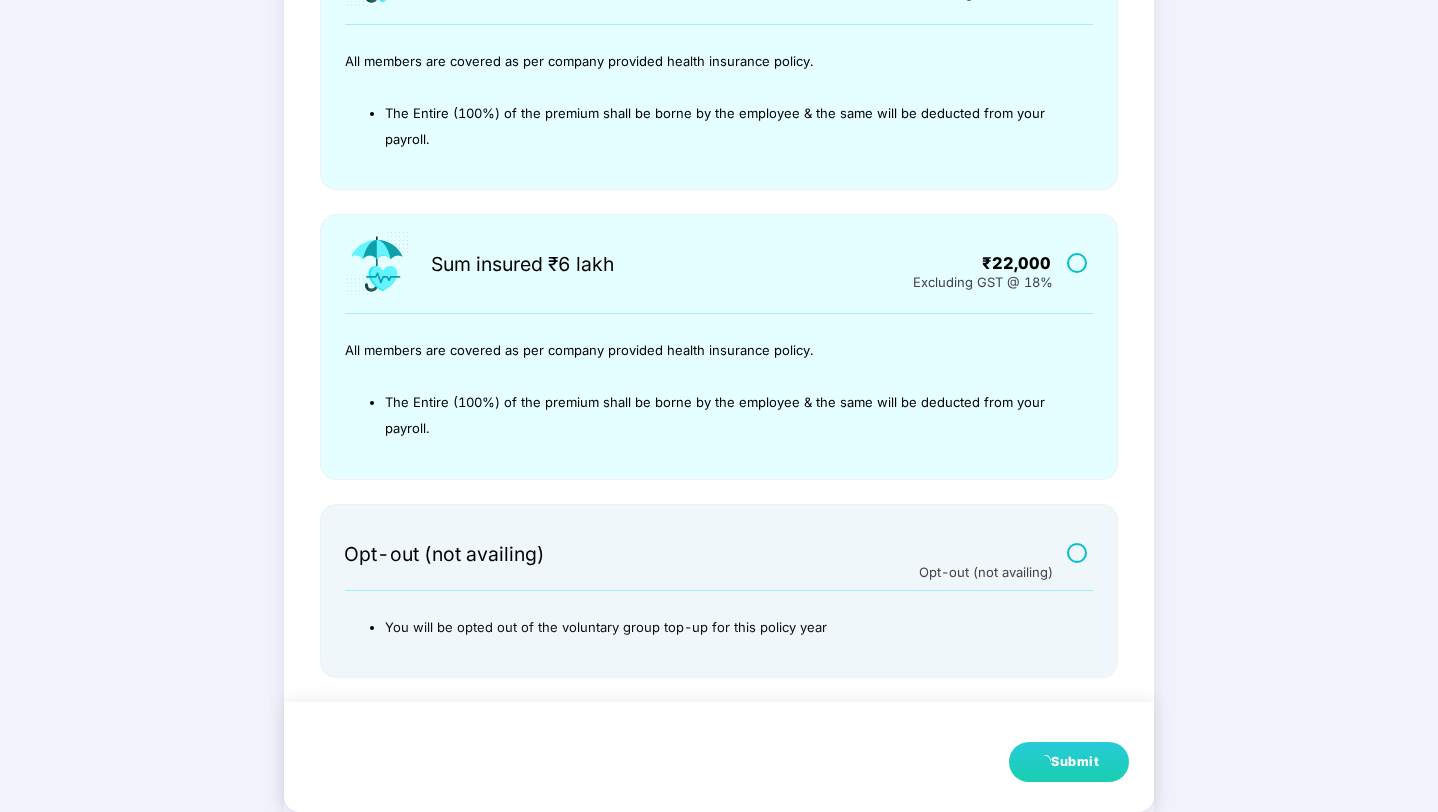 scroll, scrollTop: 0, scrollLeft: 0, axis: both 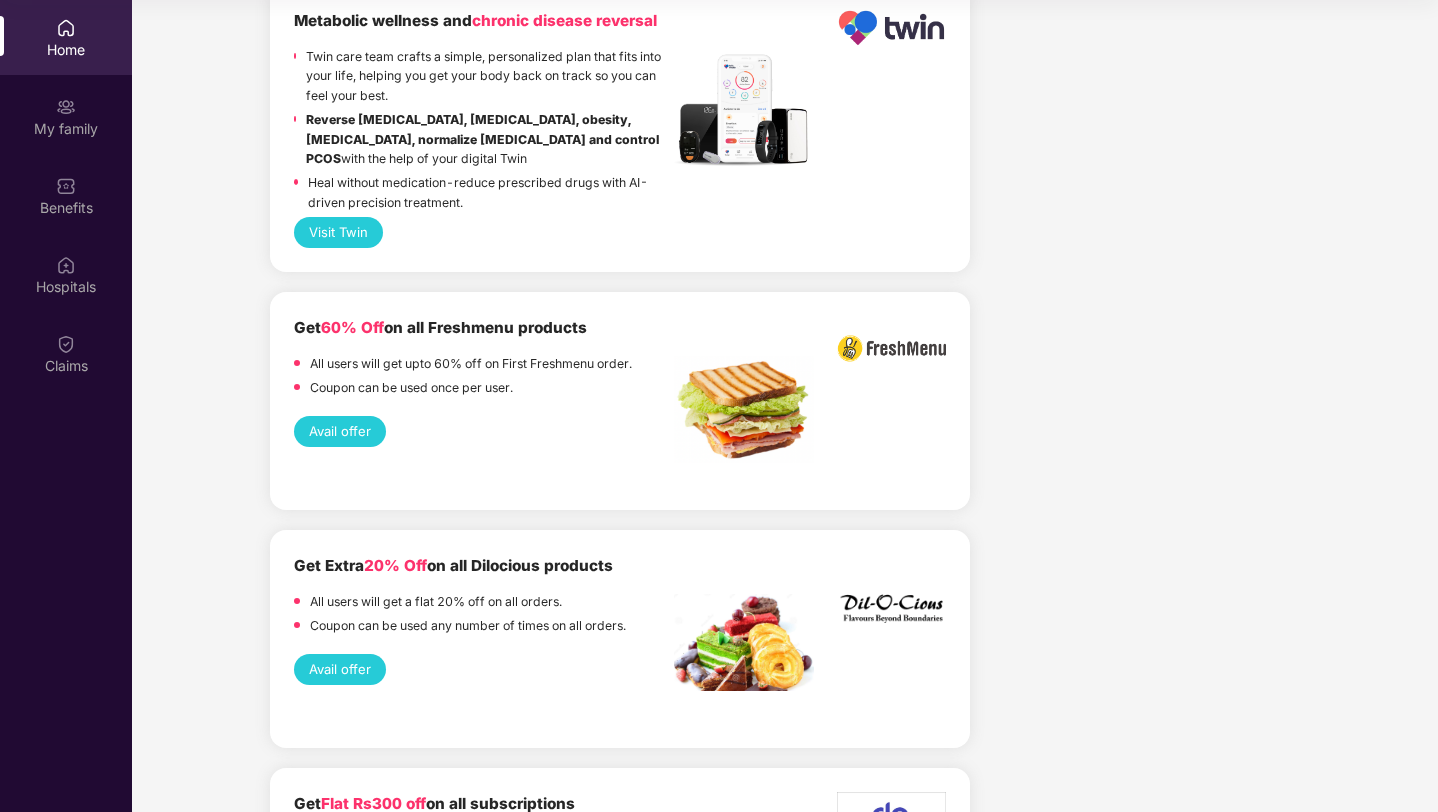 click on "Company benefits GROUP HEALTH INSURANCE Cover ₹6 Lakhs    Policy issued 19 July 2024 Policy Expiry 18 July 2025 View details GROUP TERM LIFE INSURANCE Cover 3x of CTC    Policy issued 15 Jan 2025 Policy Expiry 14 Jan 2026 View details GROUP ACCIDENTAL INSURANCE Cover ₹10 Lakhs    Policy issued 19 July 2024 Policy Expiry 18 July 2025 View details" at bounding box center (1143, -827) 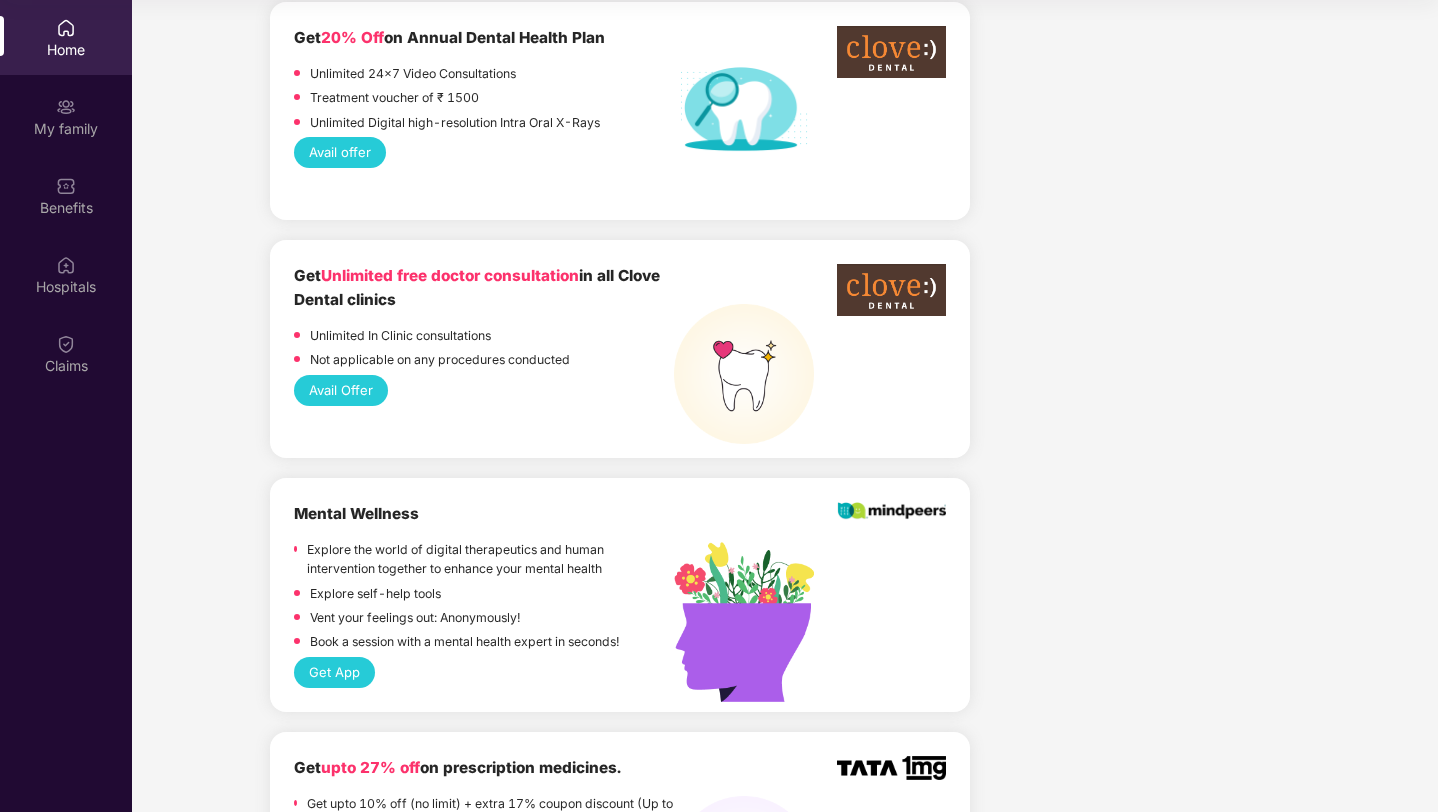 scroll, scrollTop: 2410, scrollLeft: 0, axis: vertical 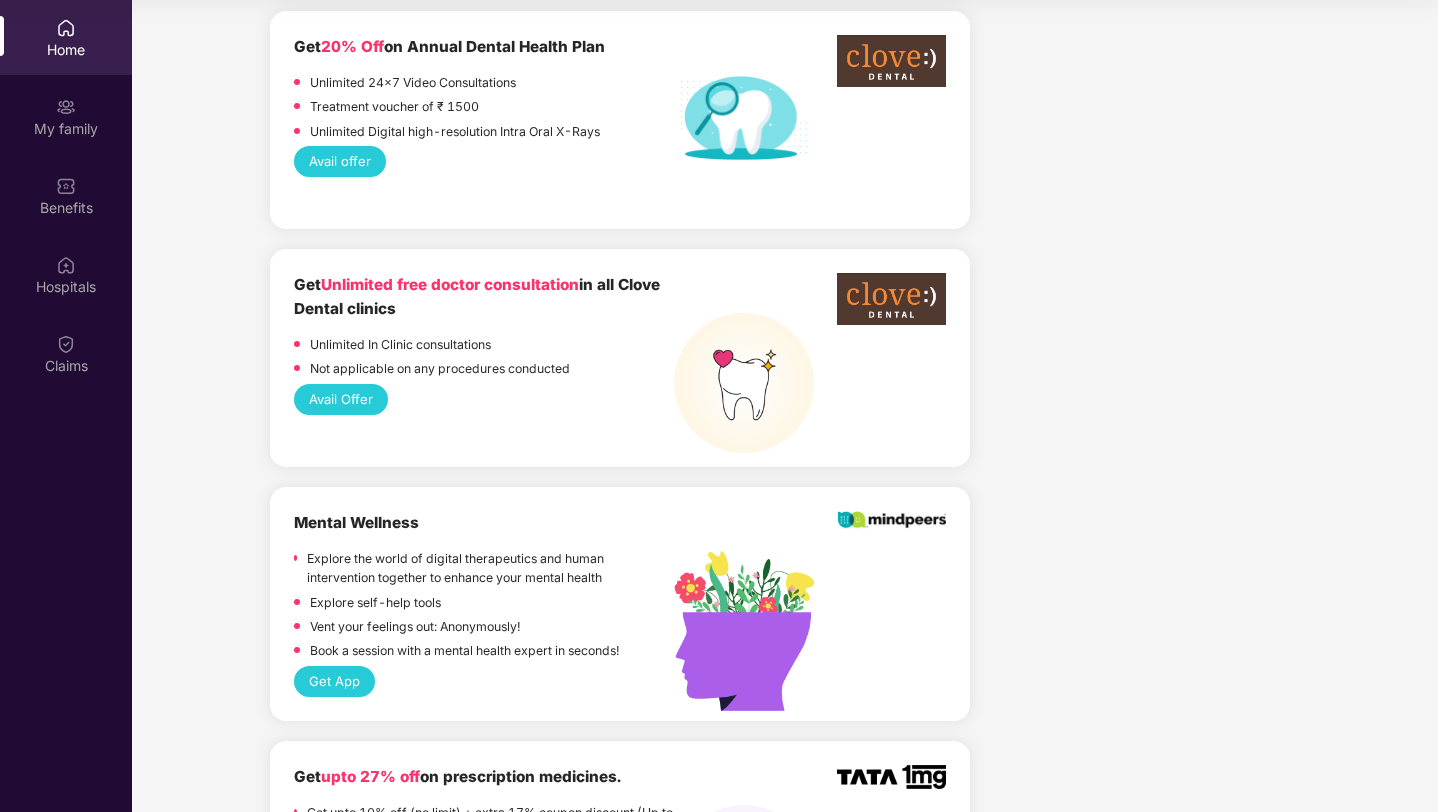 click on "Avail Offer" at bounding box center [620, 399] 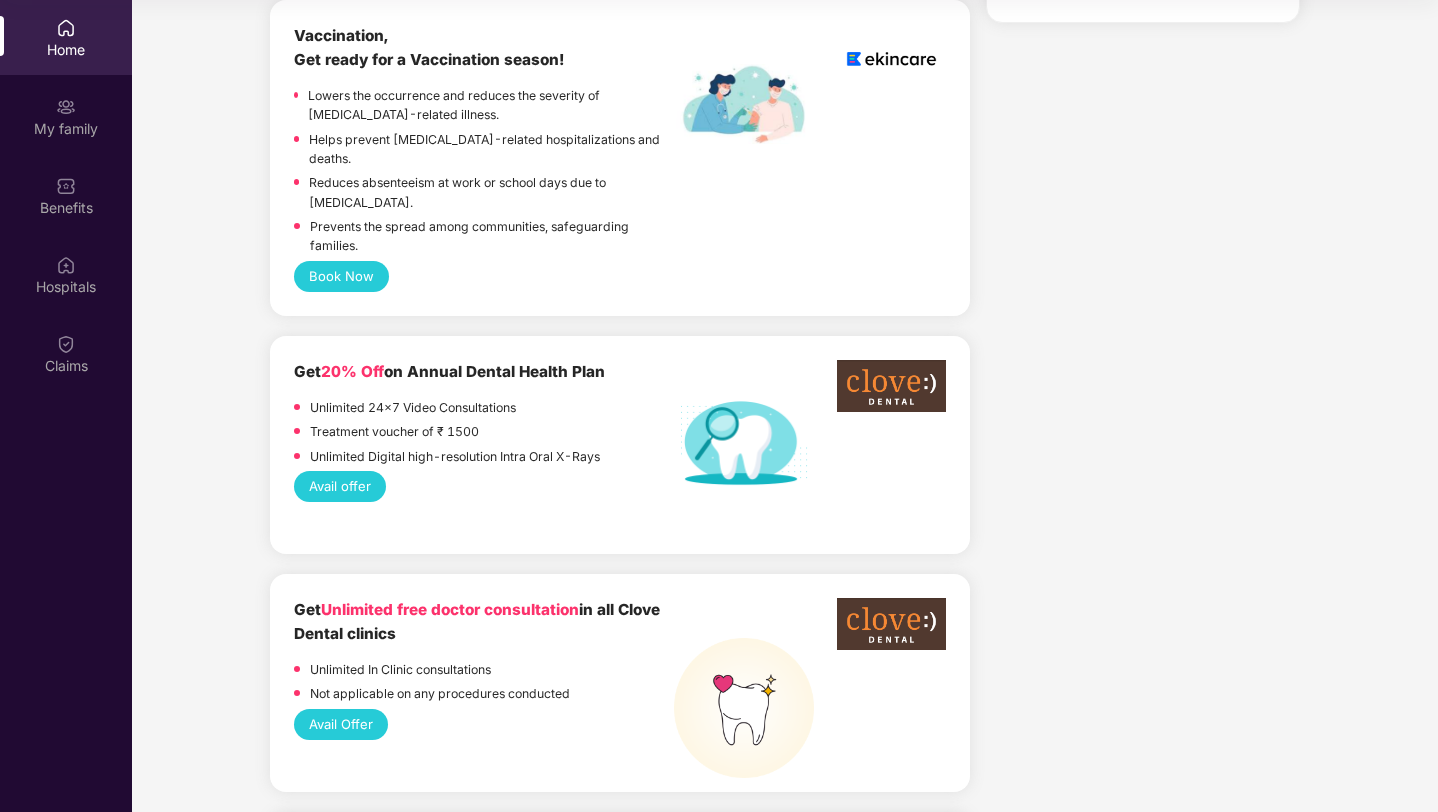scroll, scrollTop: 2090, scrollLeft: 0, axis: vertical 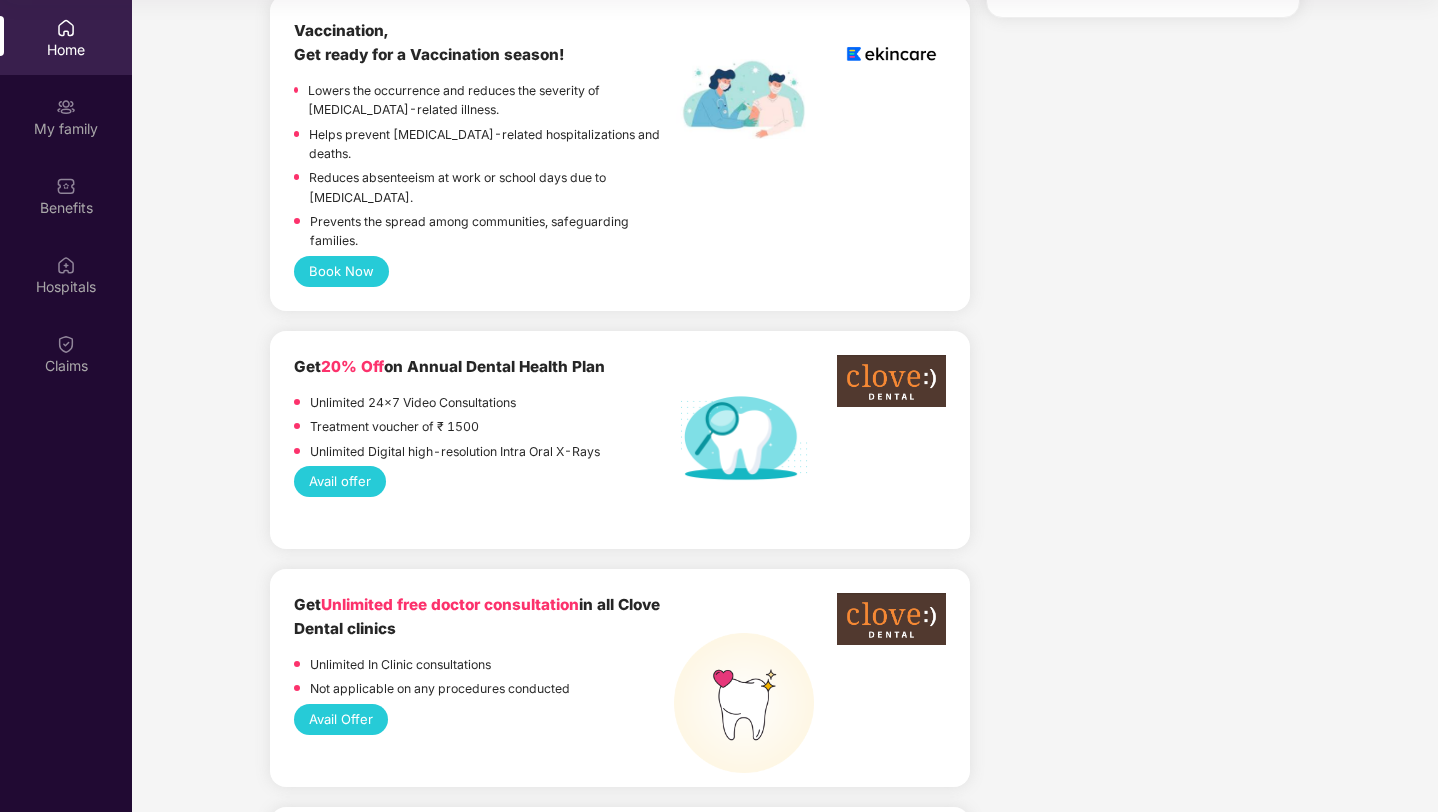 click on "Avail Offer" at bounding box center [341, 719] 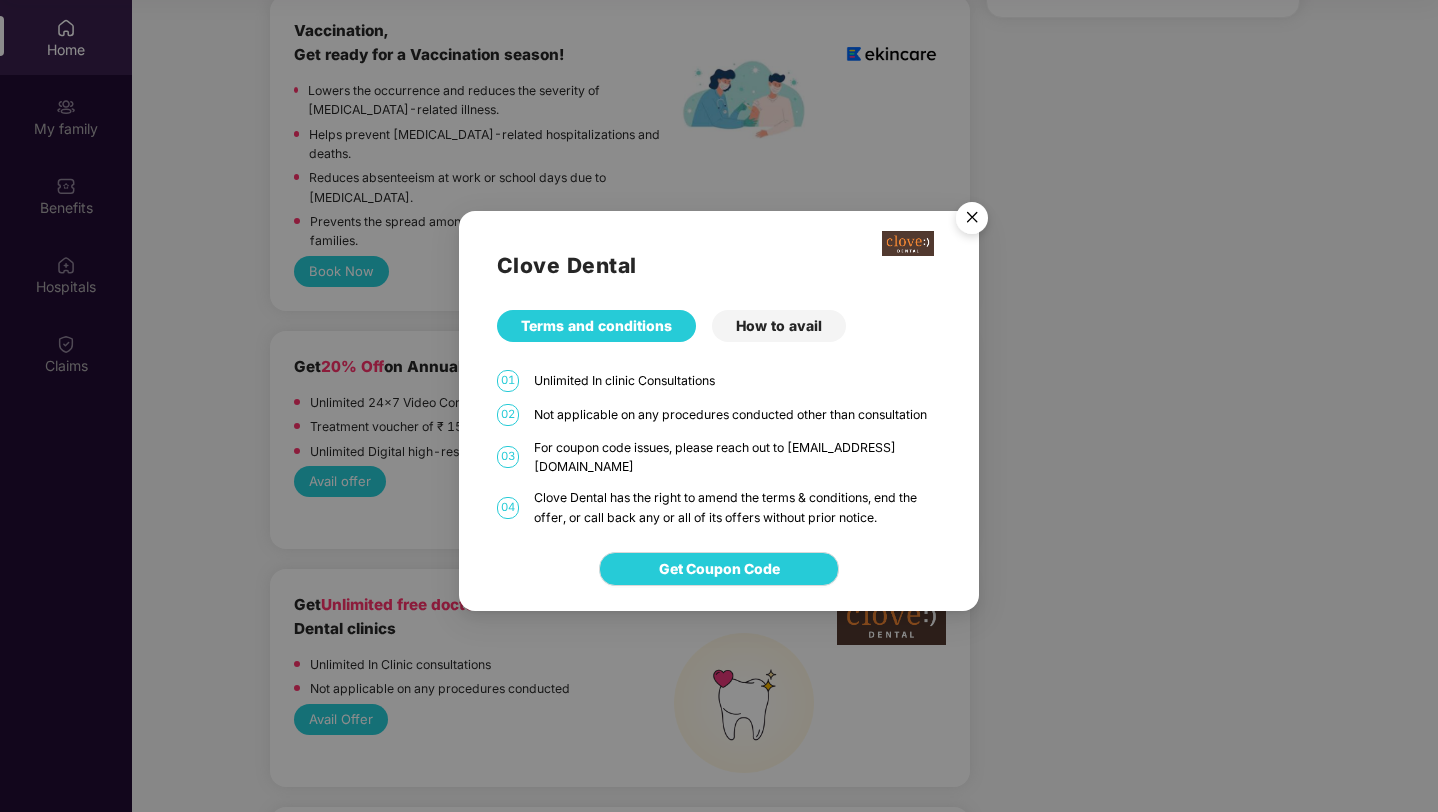 click at bounding box center [972, 221] 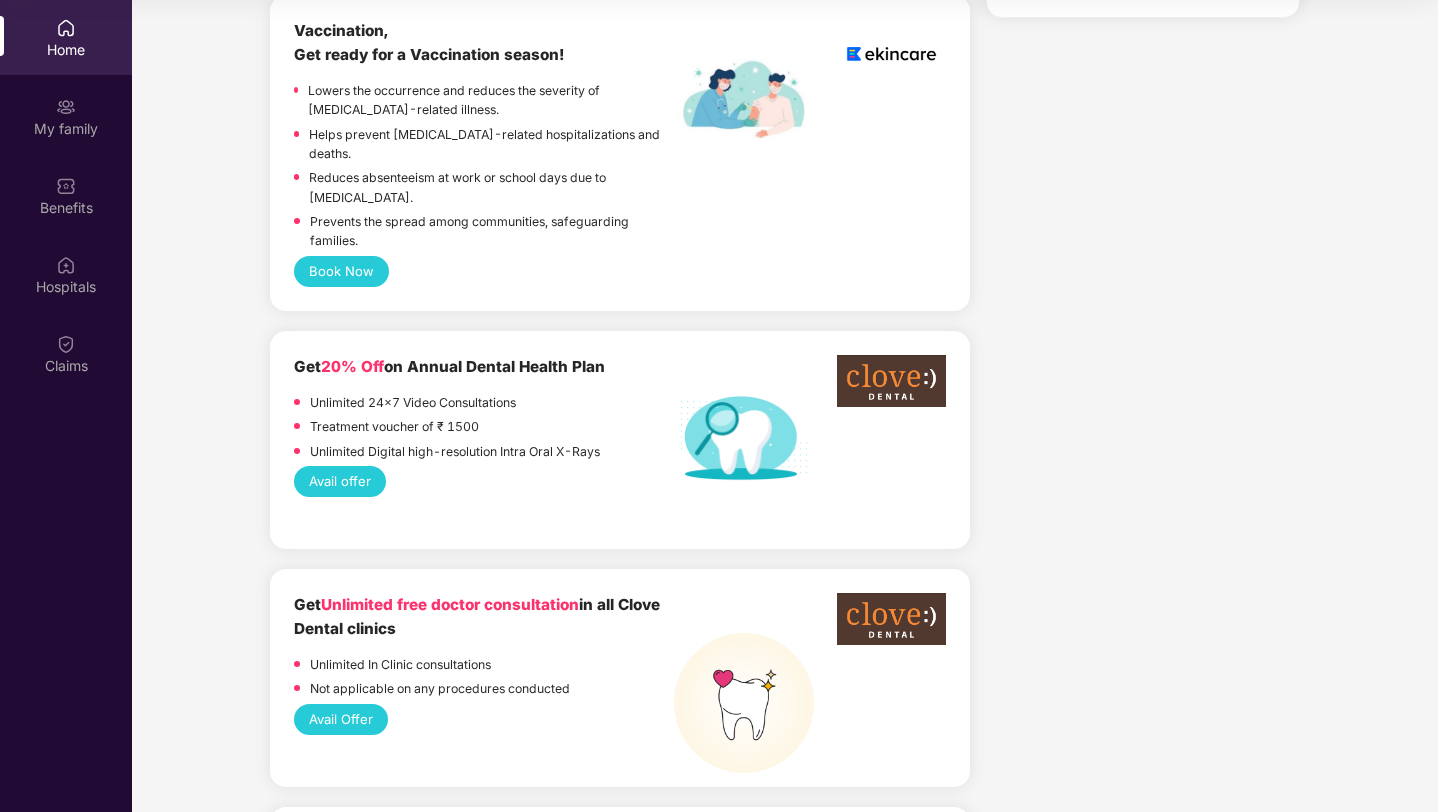 click on "Avail offer" at bounding box center [340, 481] 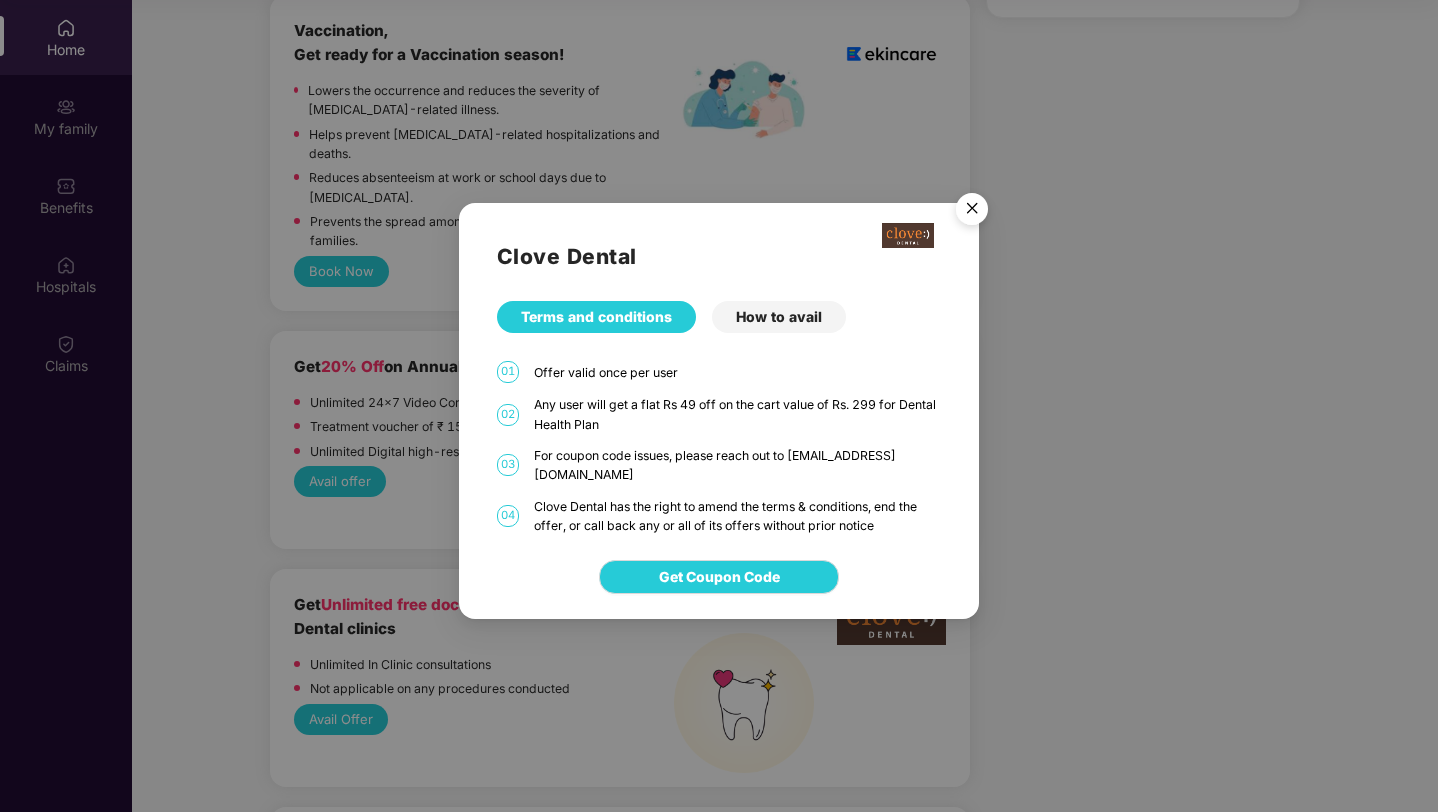 click at bounding box center (972, 212) 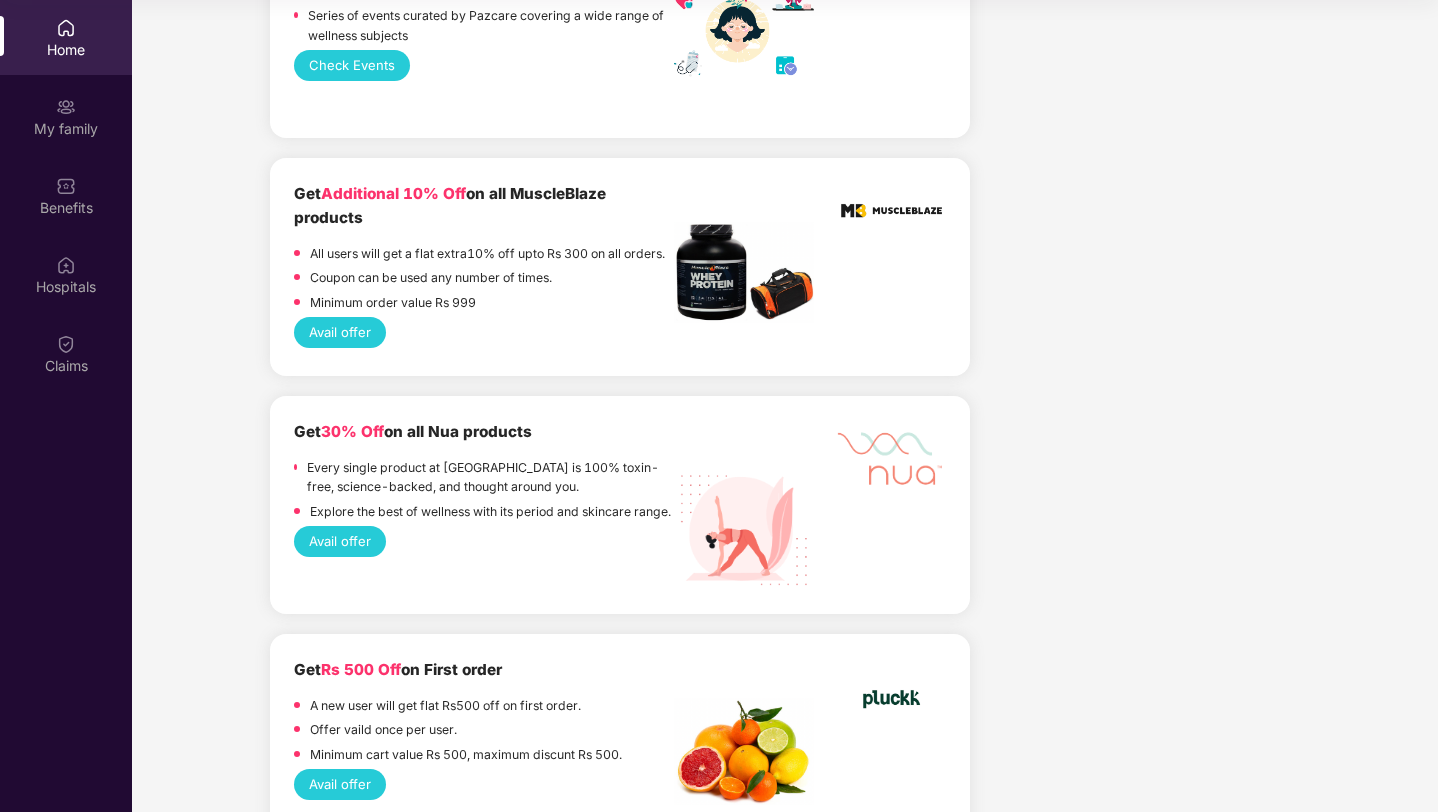 scroll, scrollTop: 6121, scrollLeft: 0, axis: vertical 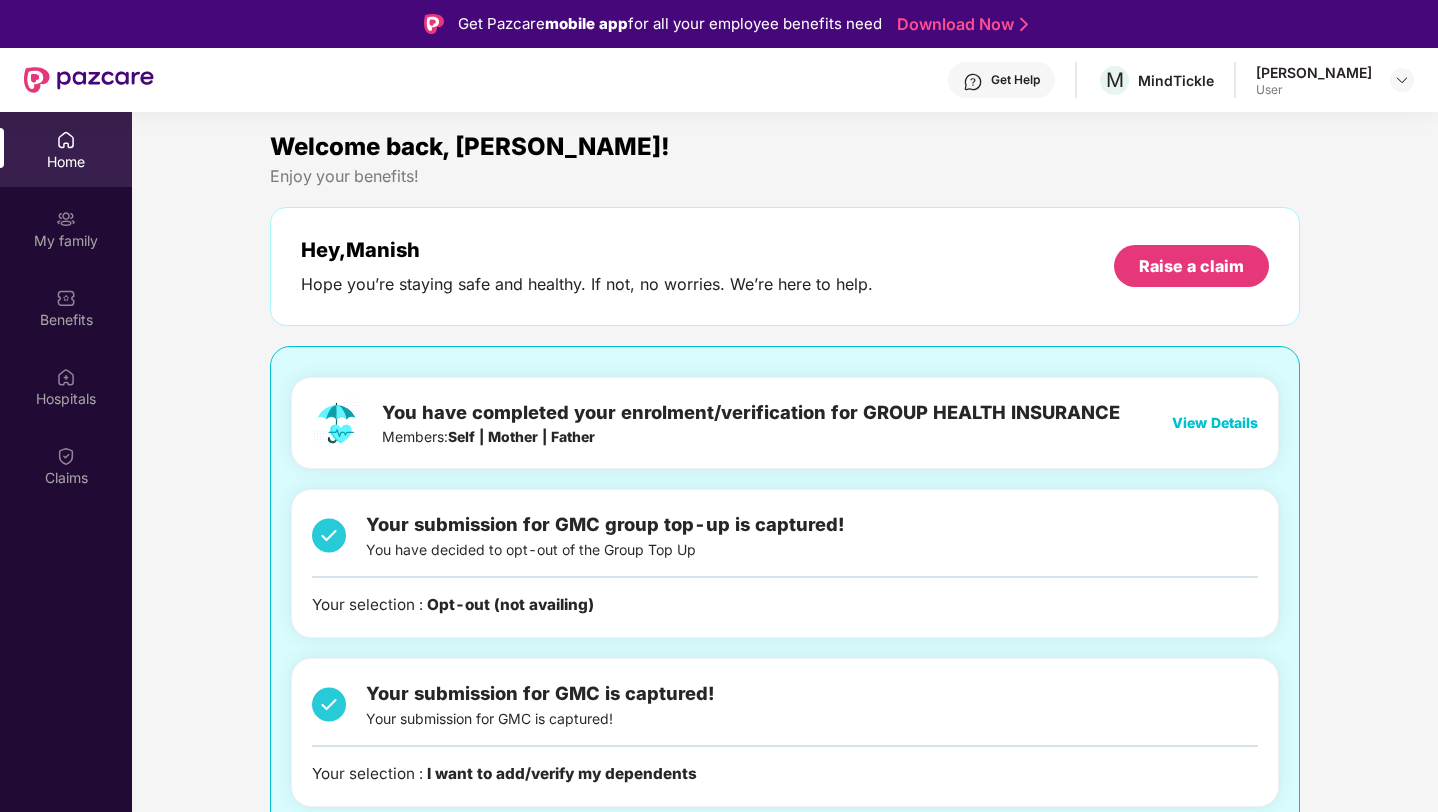click on "Manish Bhise" at bounding box center (1314, 72) 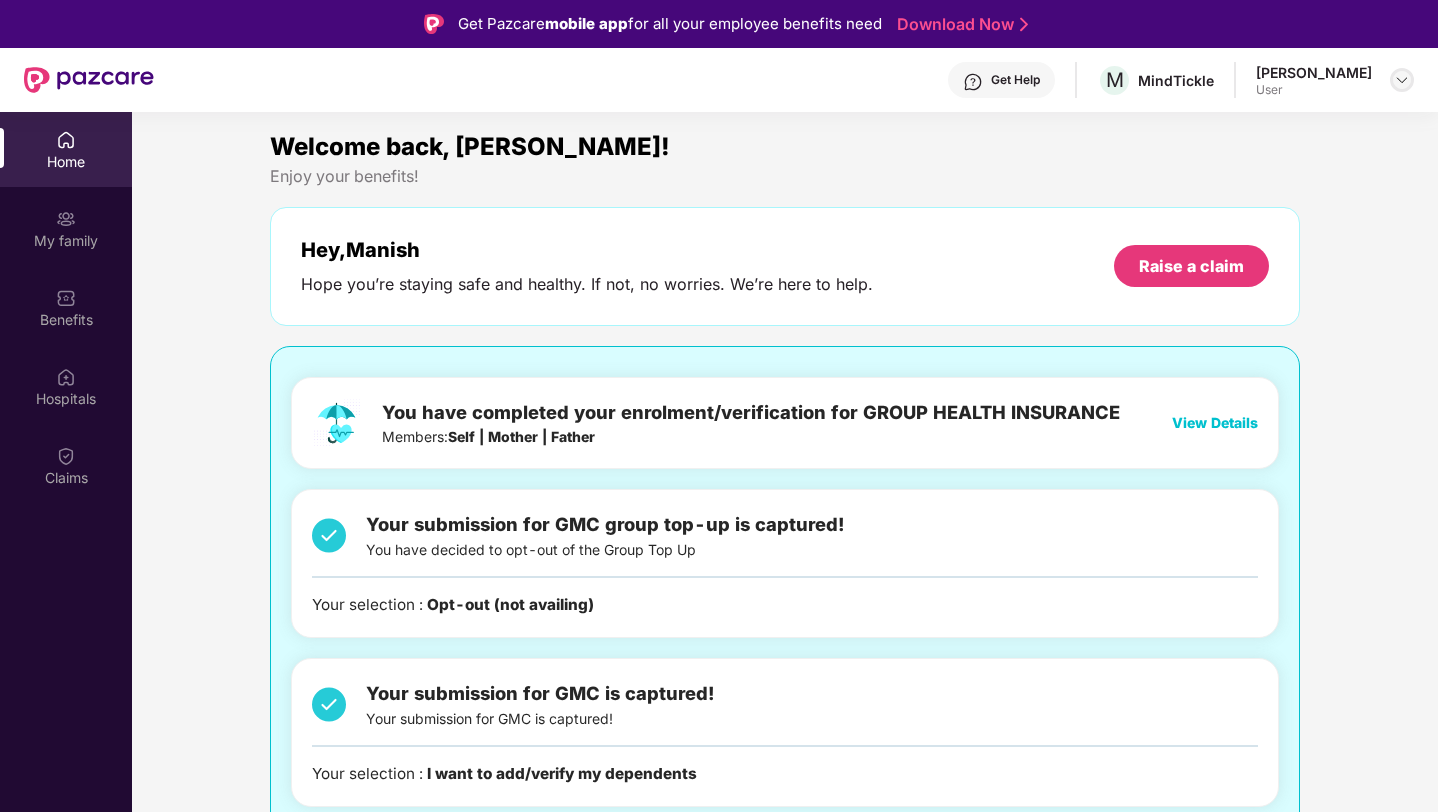 click at bounding box center [1402, 80] 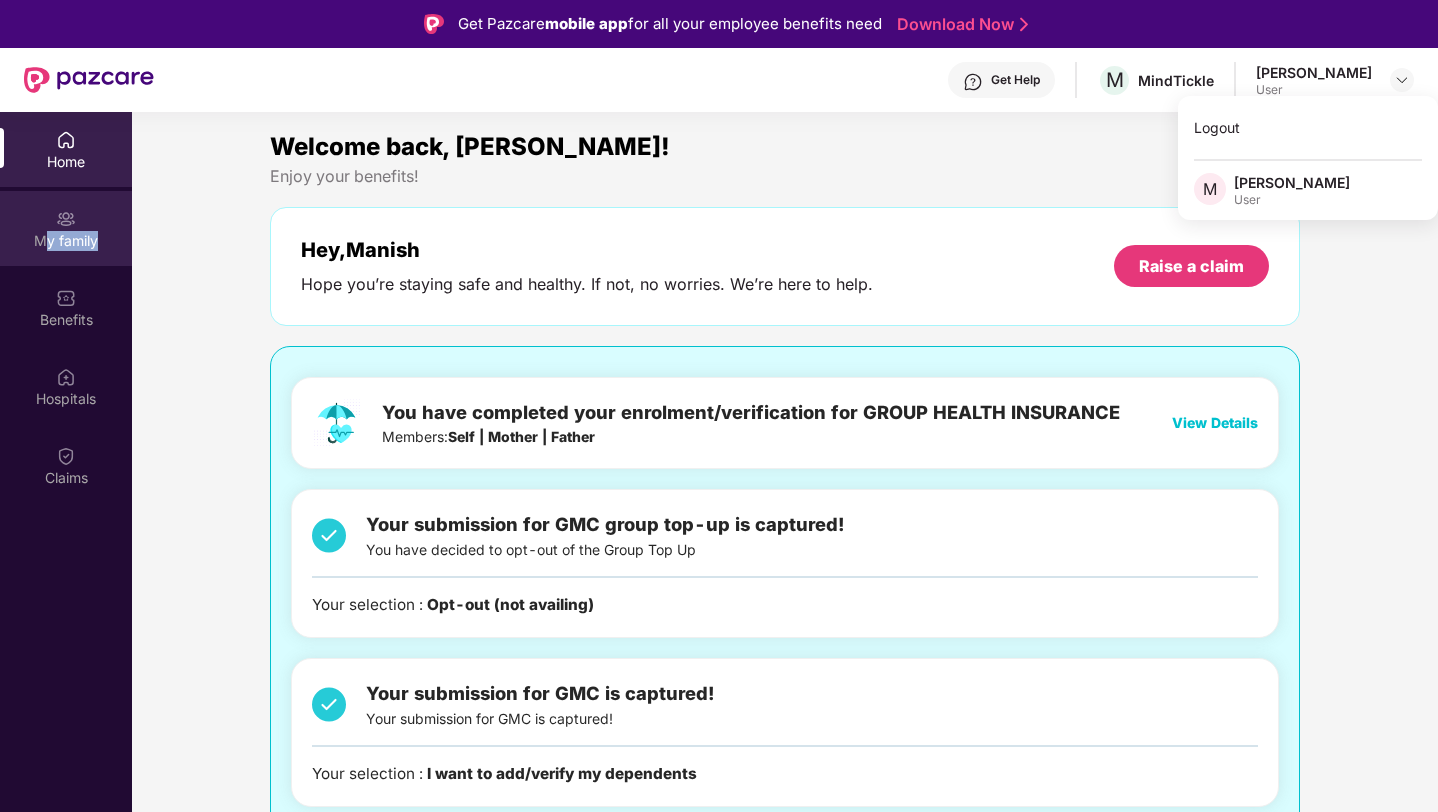 click on "My family" at bounding box center (66, 228) 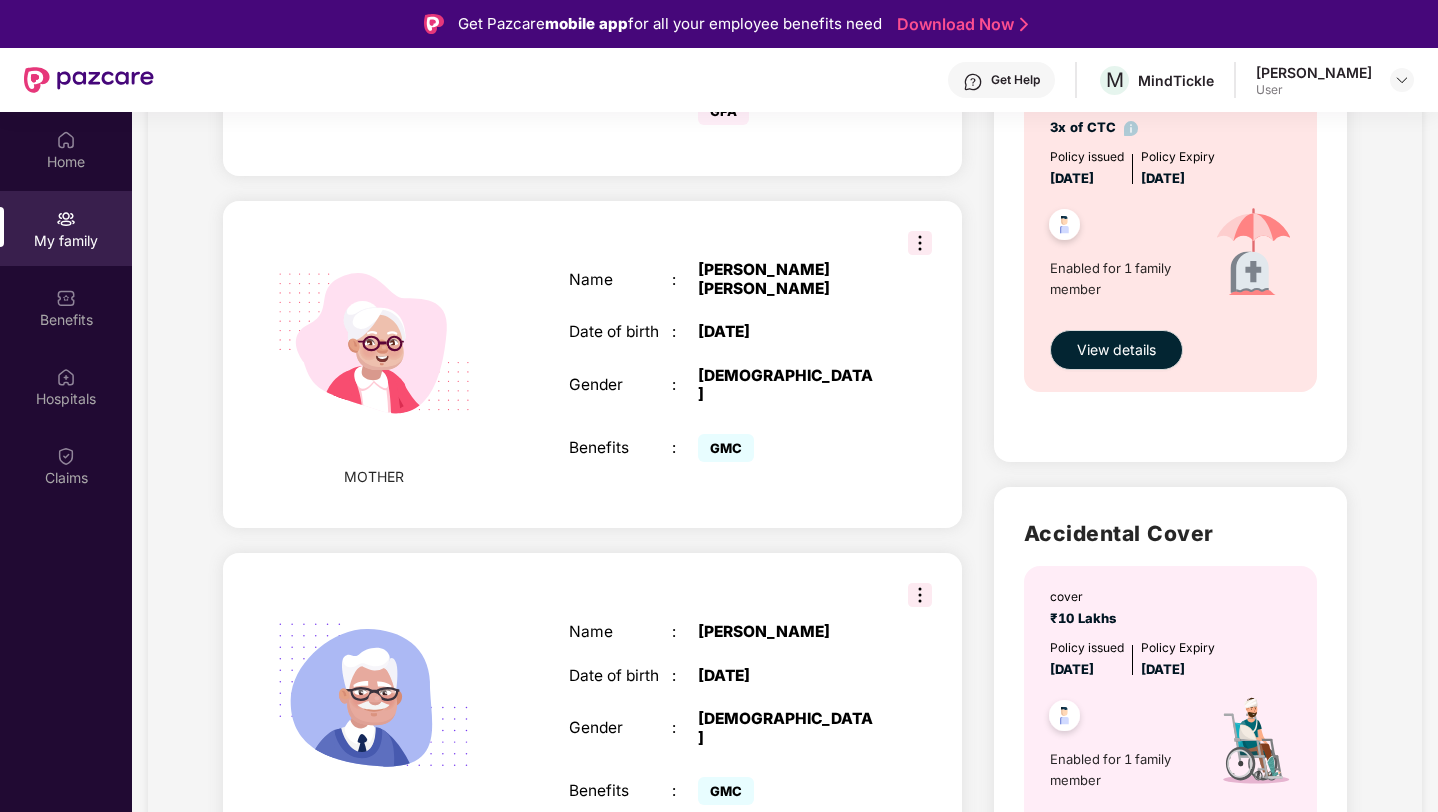 scroll, scrollTop: 859, scrollLeft: 0, axis: vertical 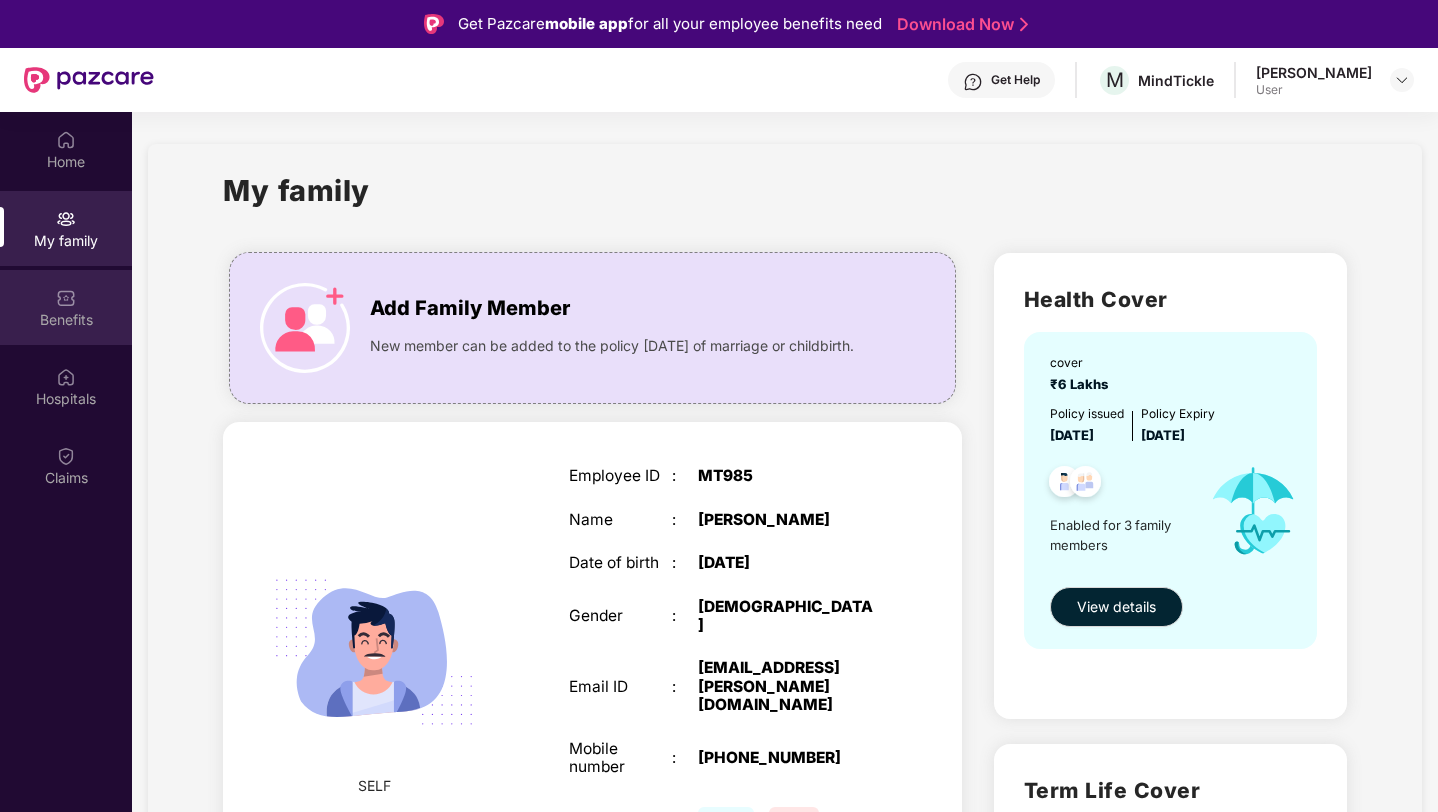 click on "Benefits" at bounding box center [66, 307] 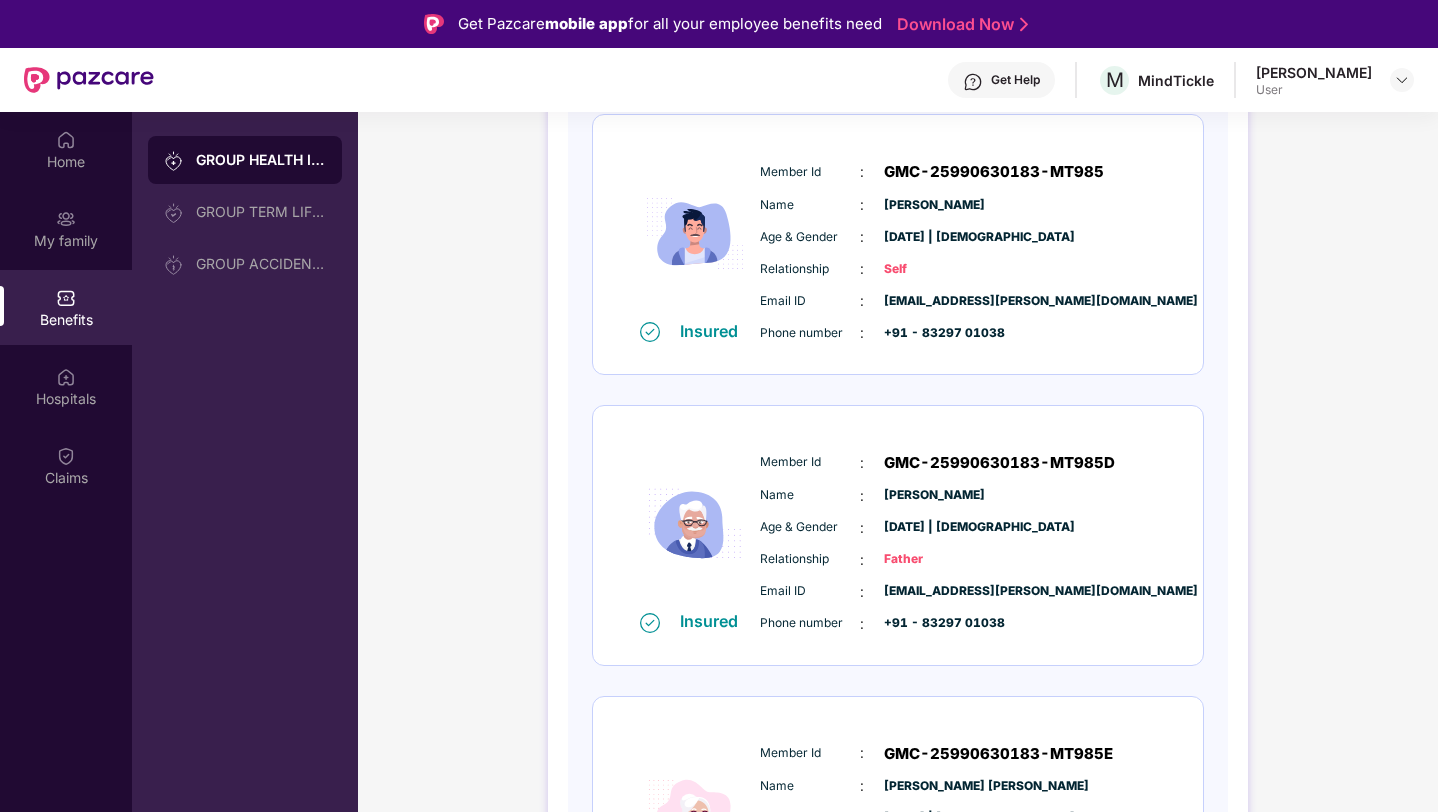 scroll, scrollTop: 447, scrollLeft: 0, axis: vertical 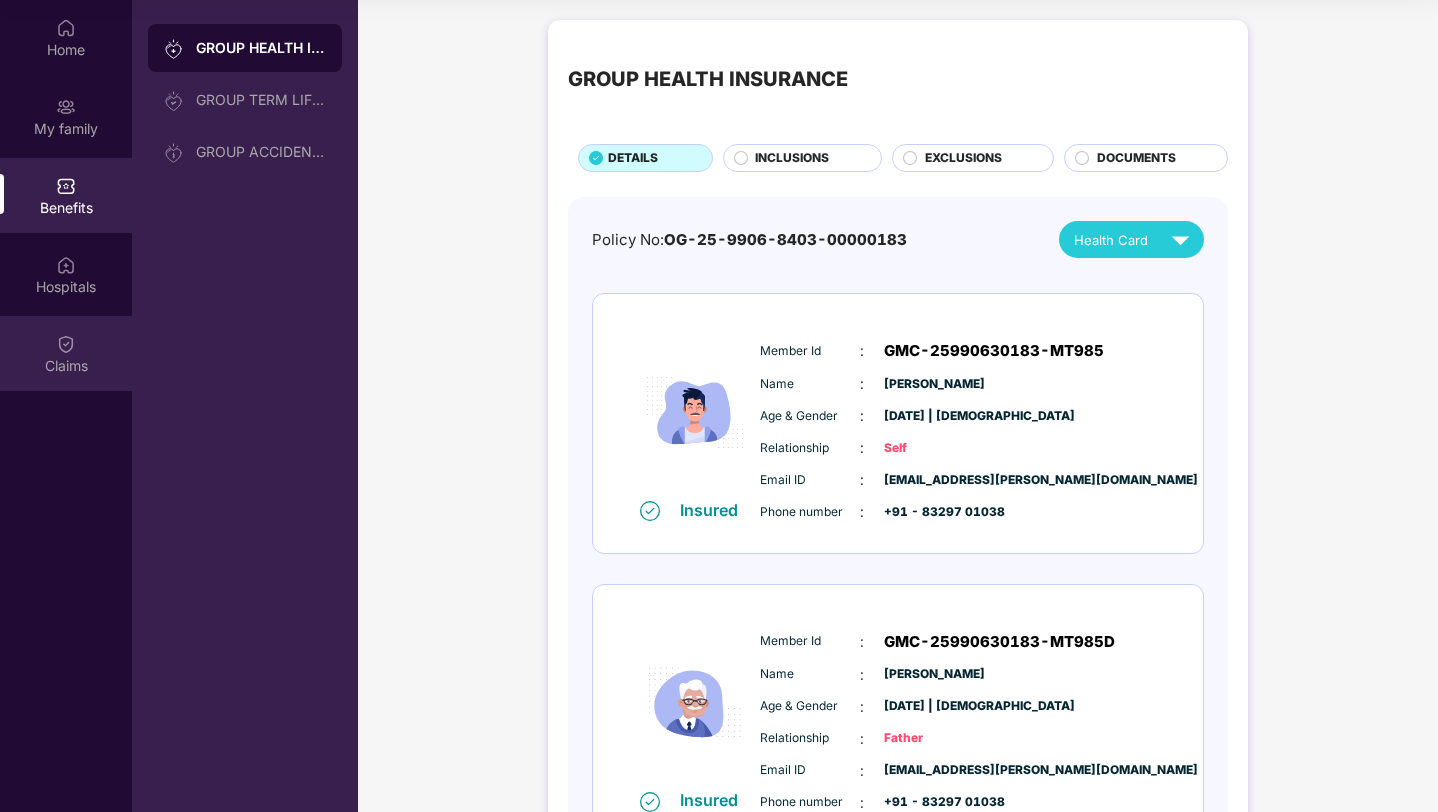 click at bounding box center (66, 344) 